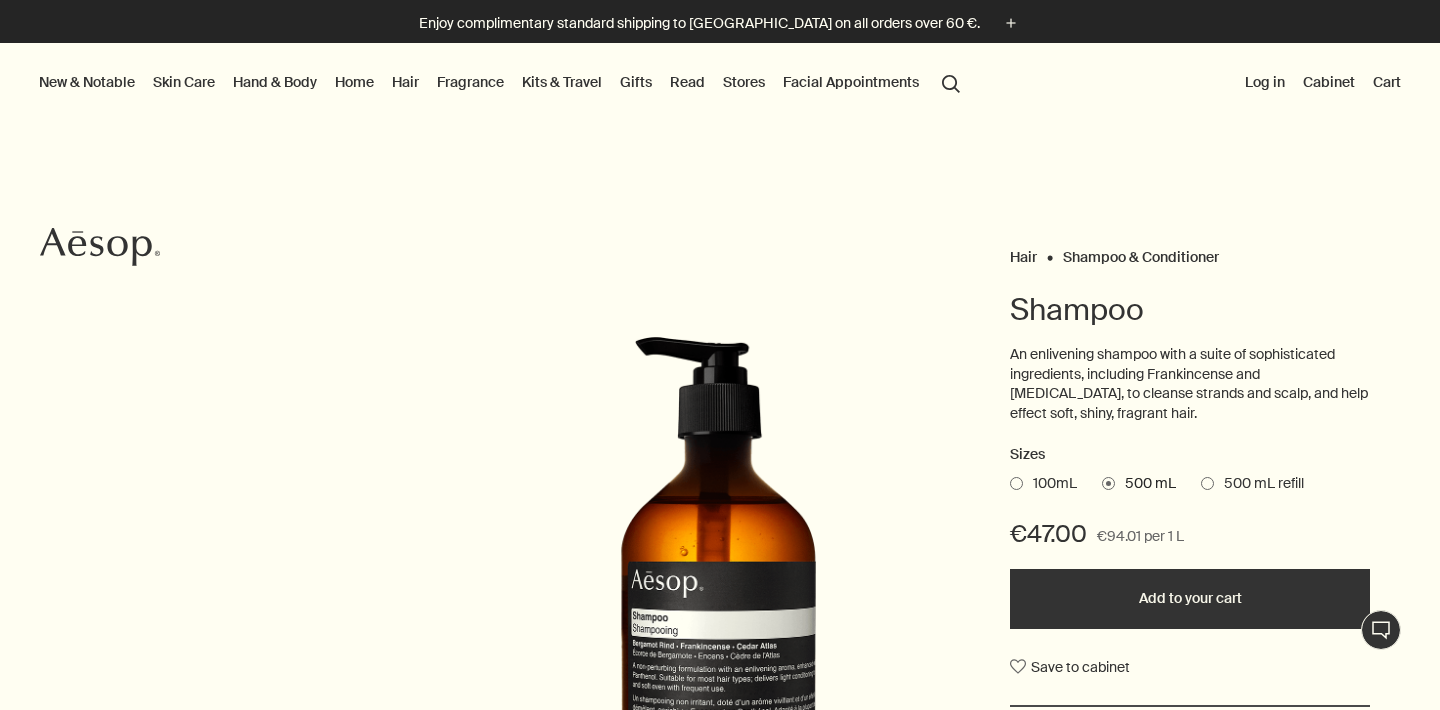 scroll, scrollTop: 0, scrollLeft: 0, axis: both 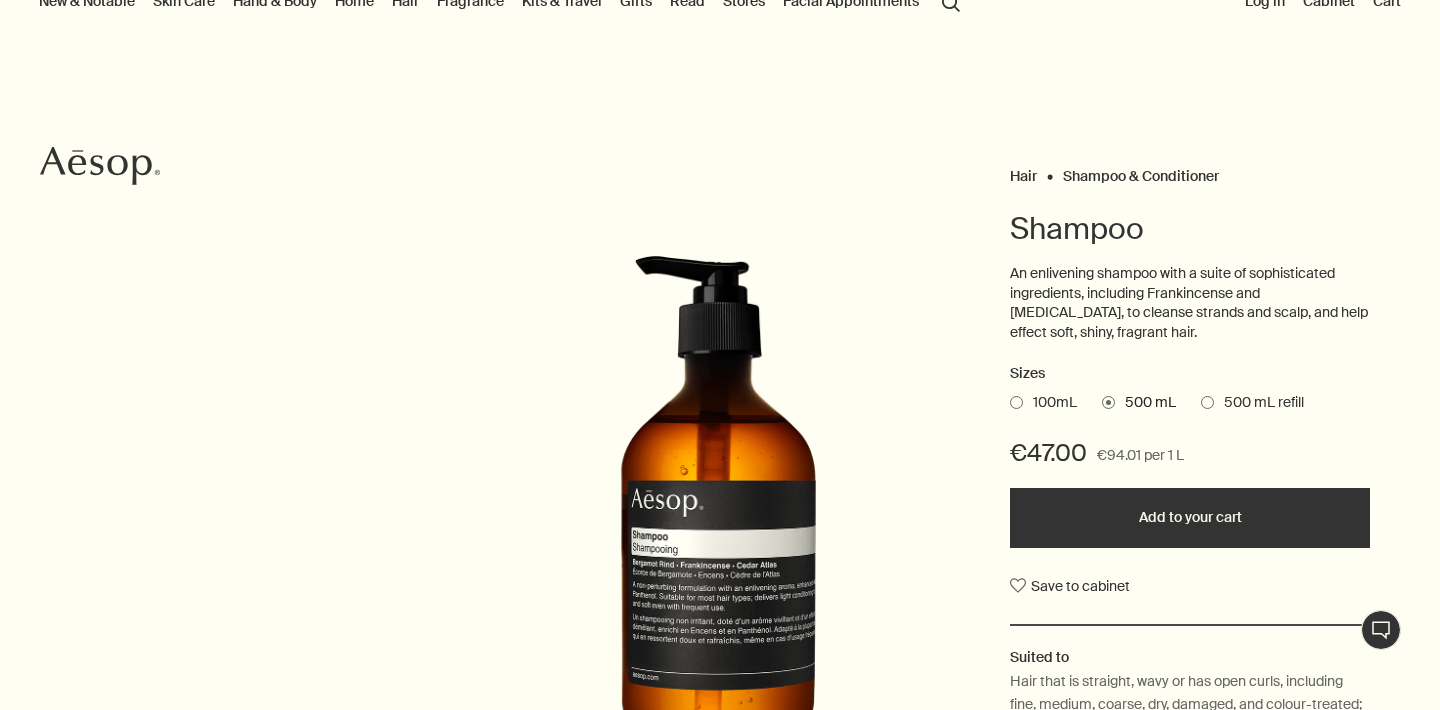 click at bounding box center (1207, 402) 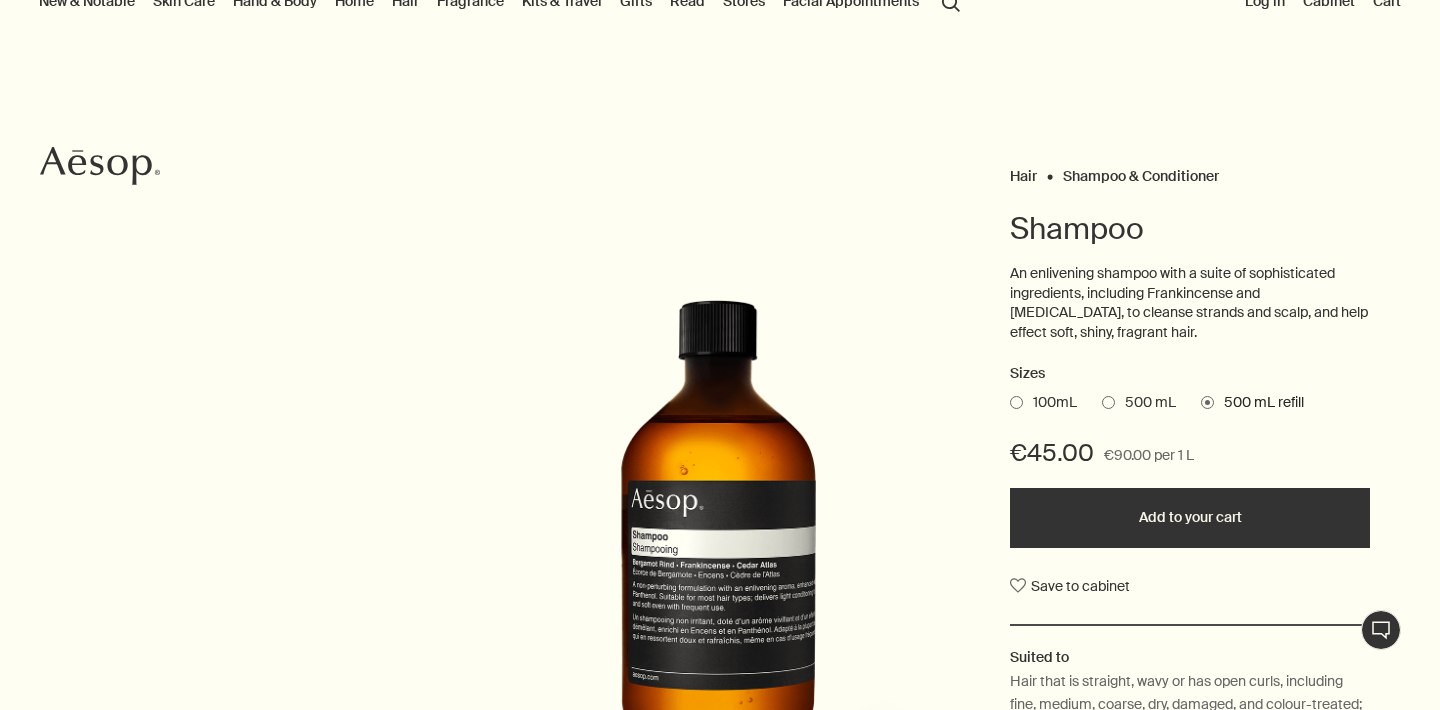 click at bounding box center [1108, 402] 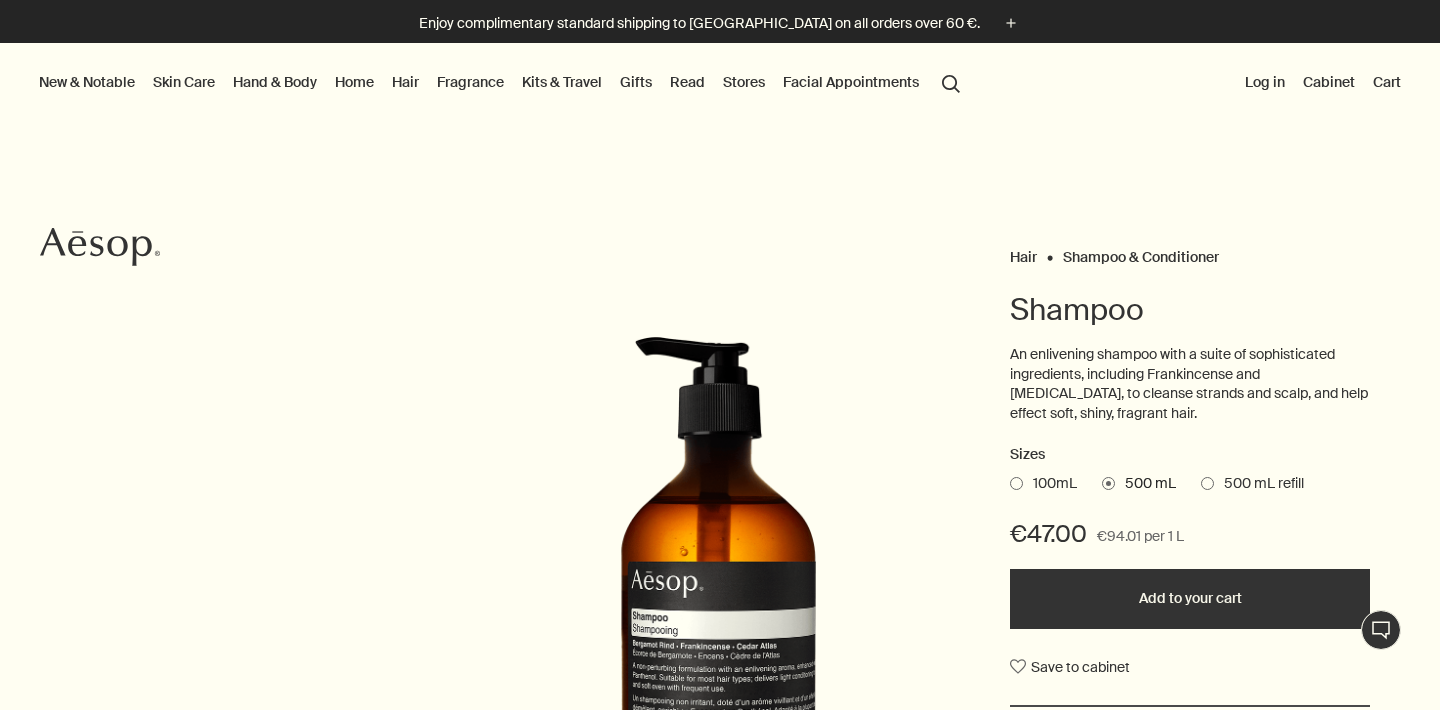 scroll, scrollTop: 0, scrollLeft: 0, axis: both 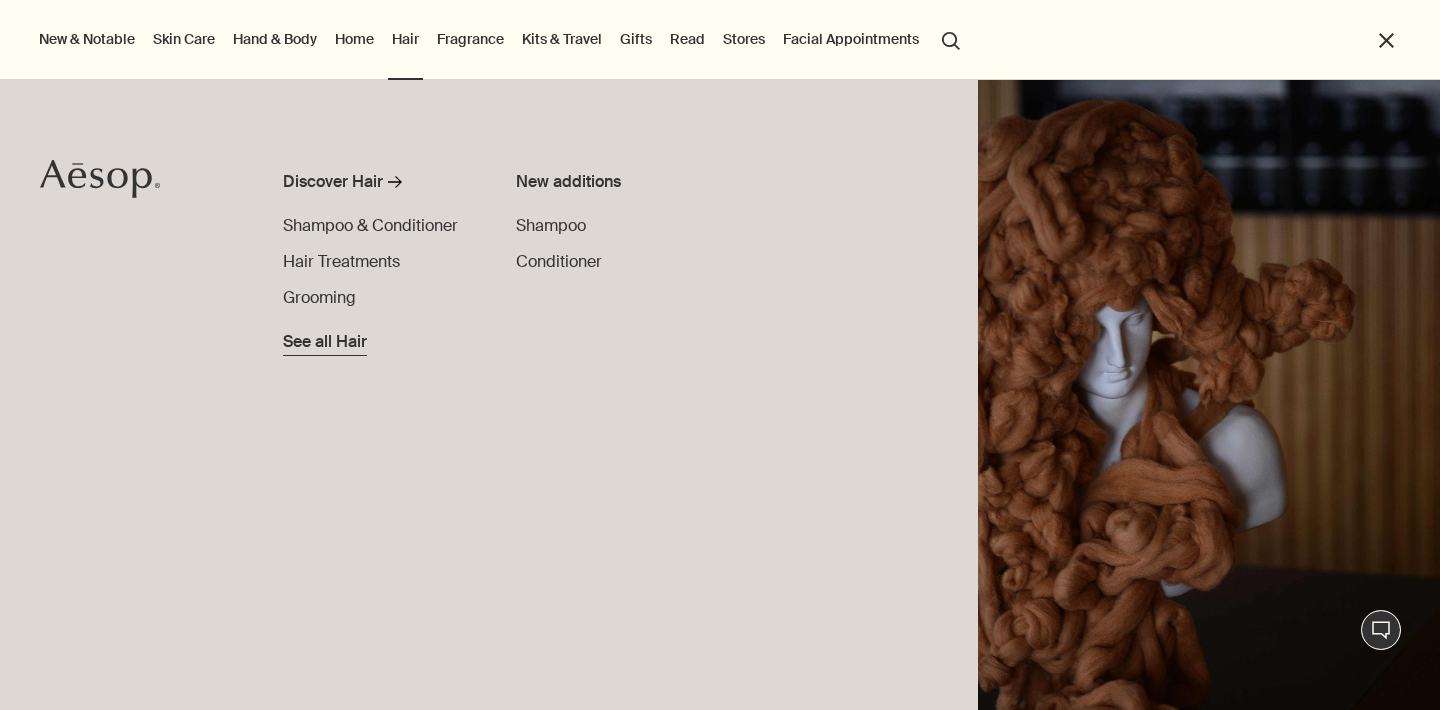 click on "See all Hair" at bounding box center [325, 342] 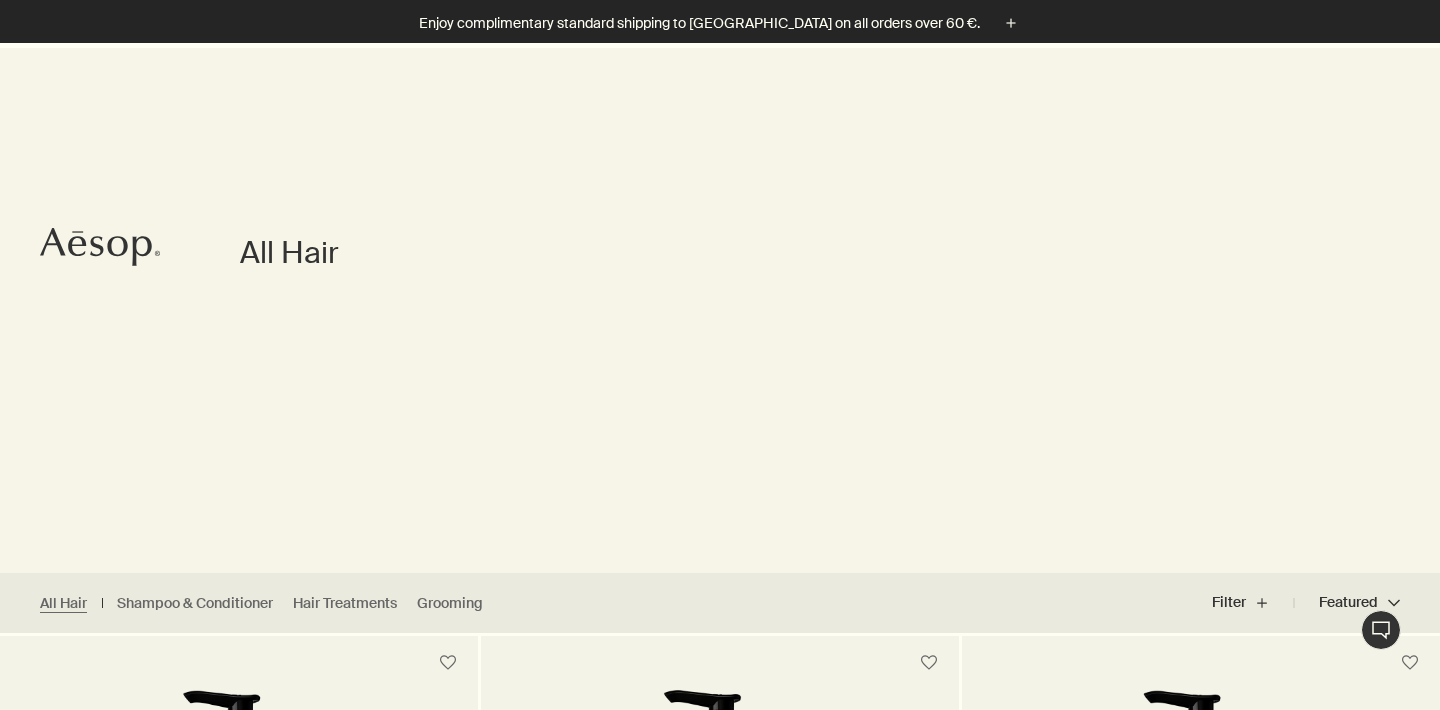 scroll, scrollTop: 571, scrollLeft: 0, axis: vertical 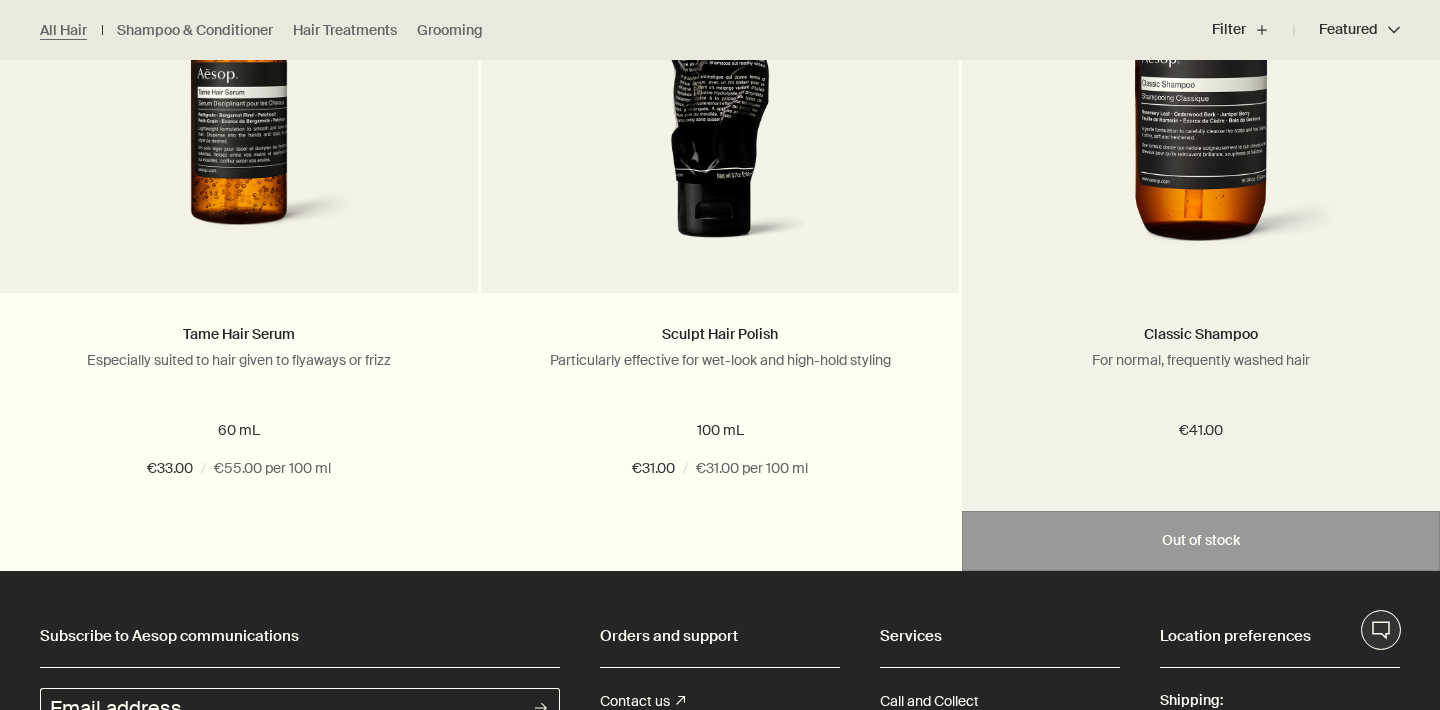 click at bounding box center (1201, 78) 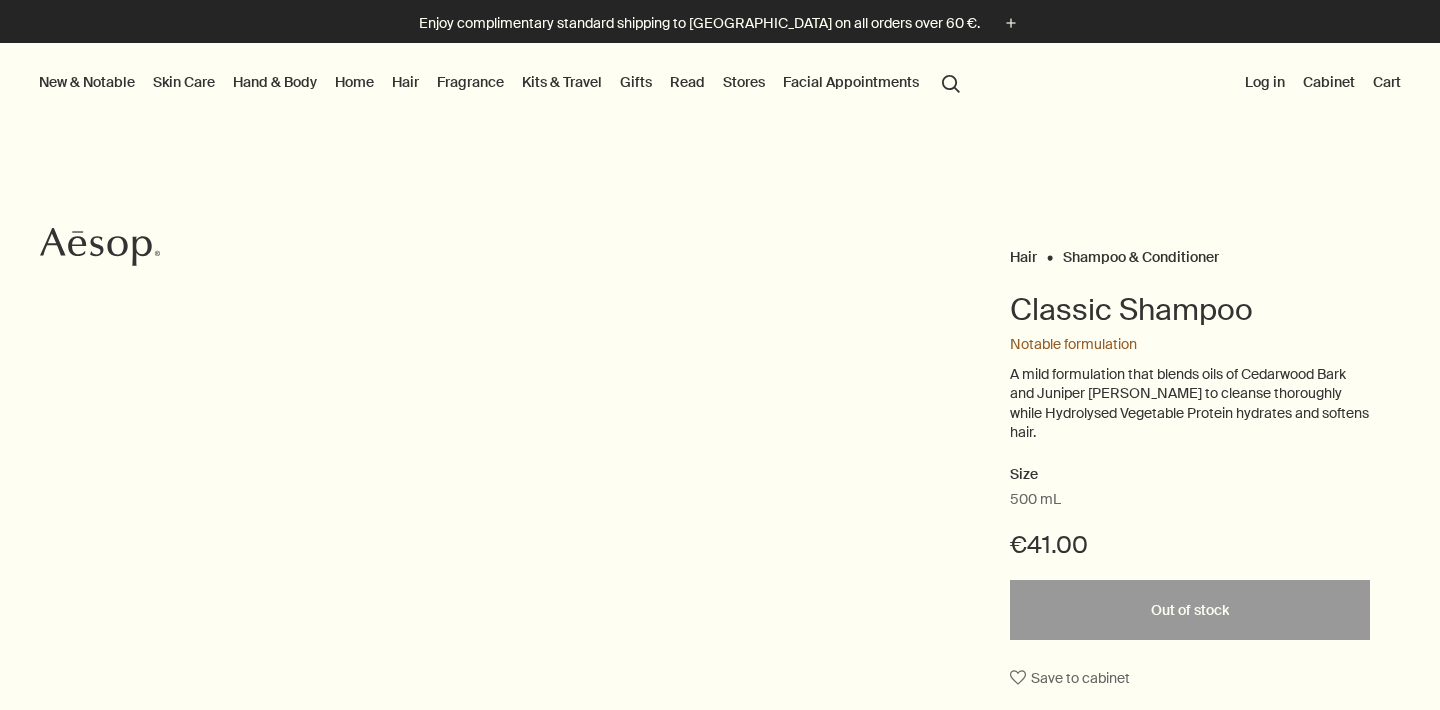 scroll, scrollTop: 0, scrollLeft: 0, axis: both 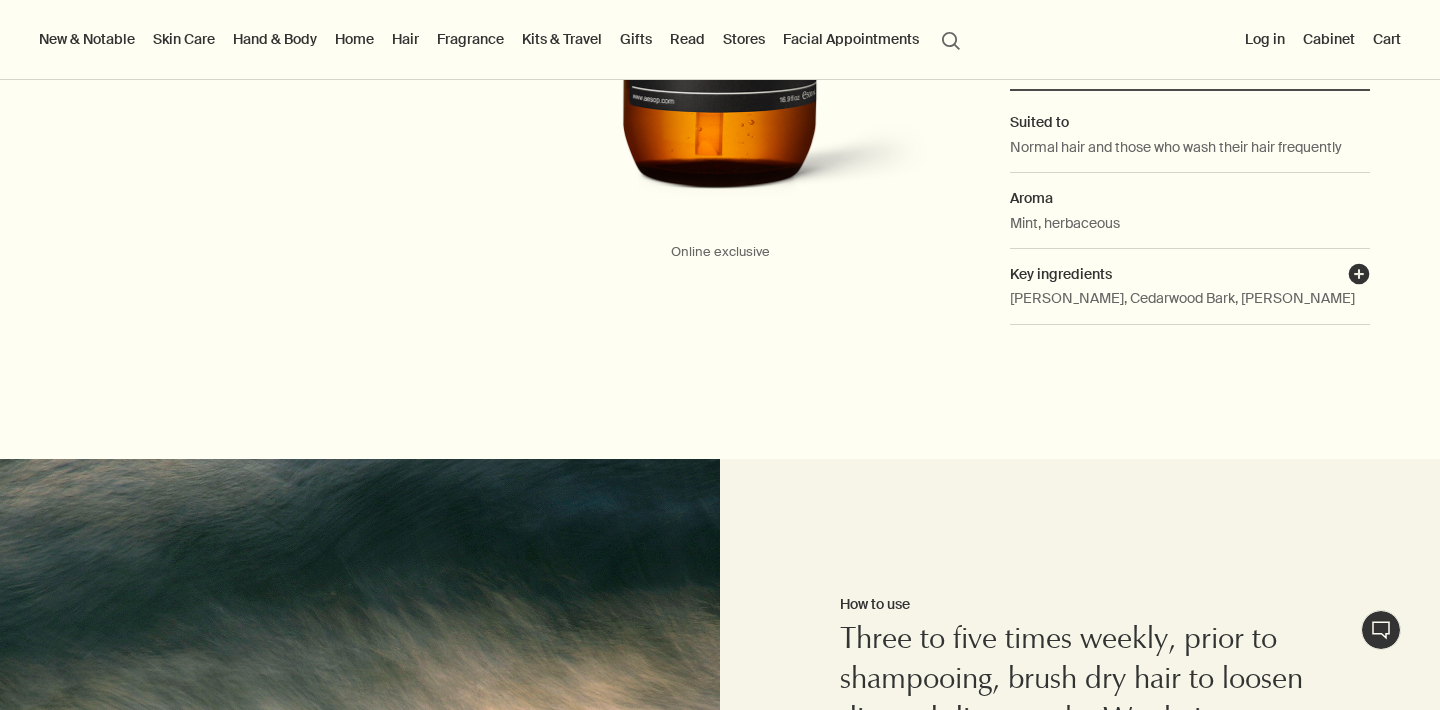 click on "plusAndCloseWithCircle" at bounding box center [1359, 277] 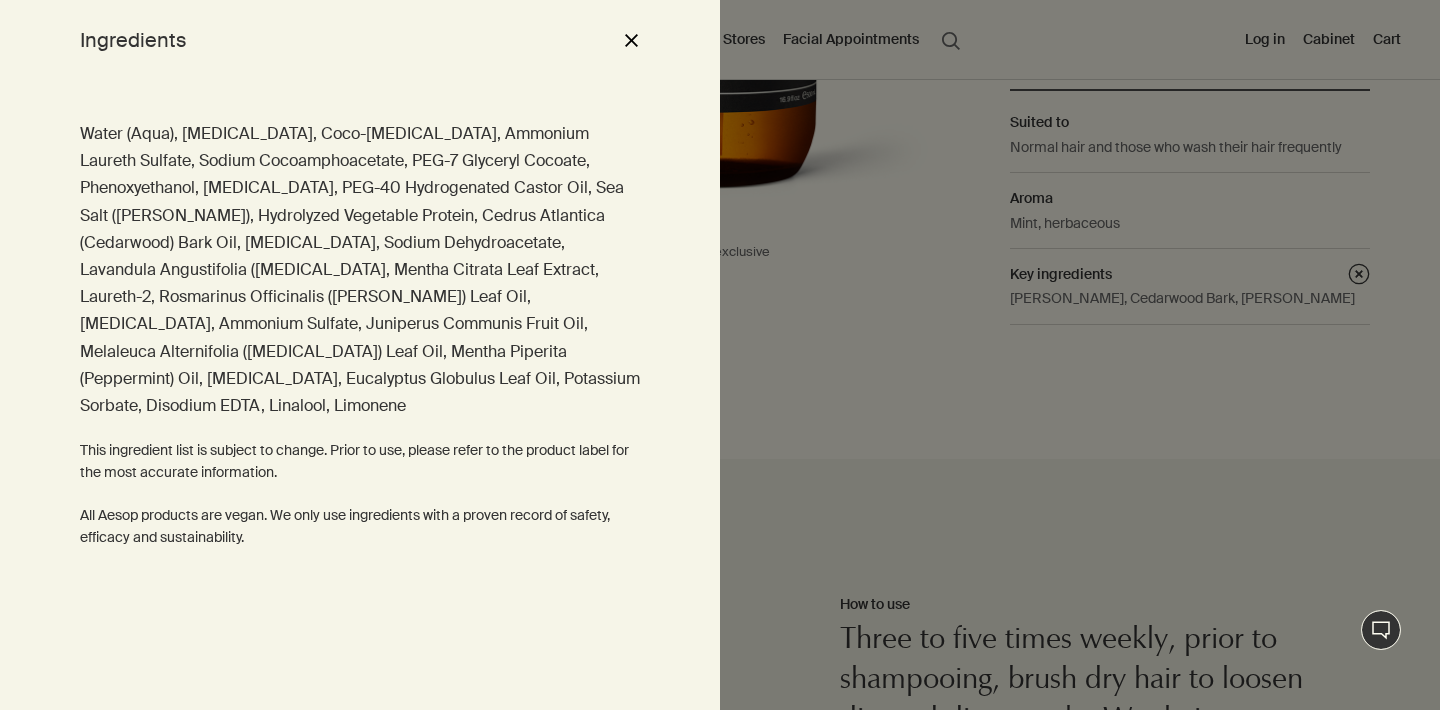 click at bounding box center [720, 355] 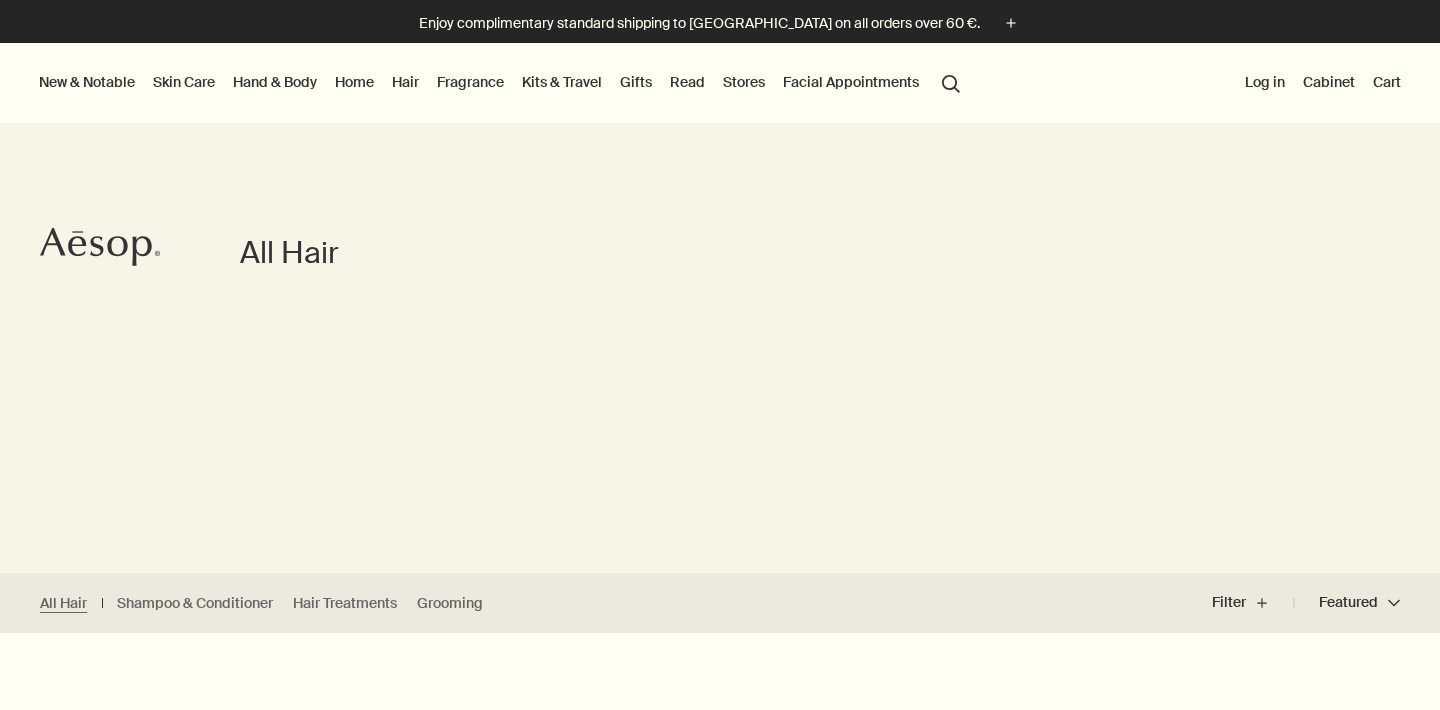 scroll, scrollTop: 0, scrollLeft: 0, axis: both 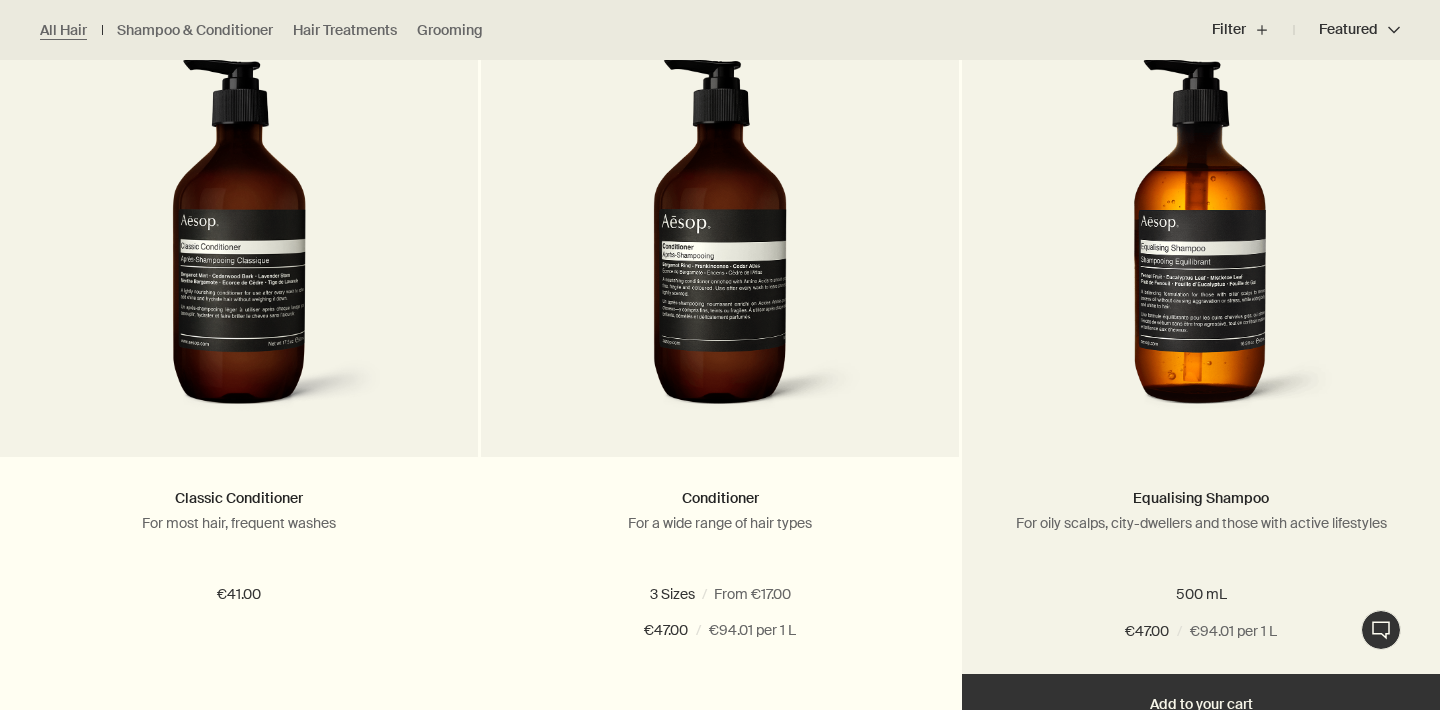 click at bounding box center (1201, 242) 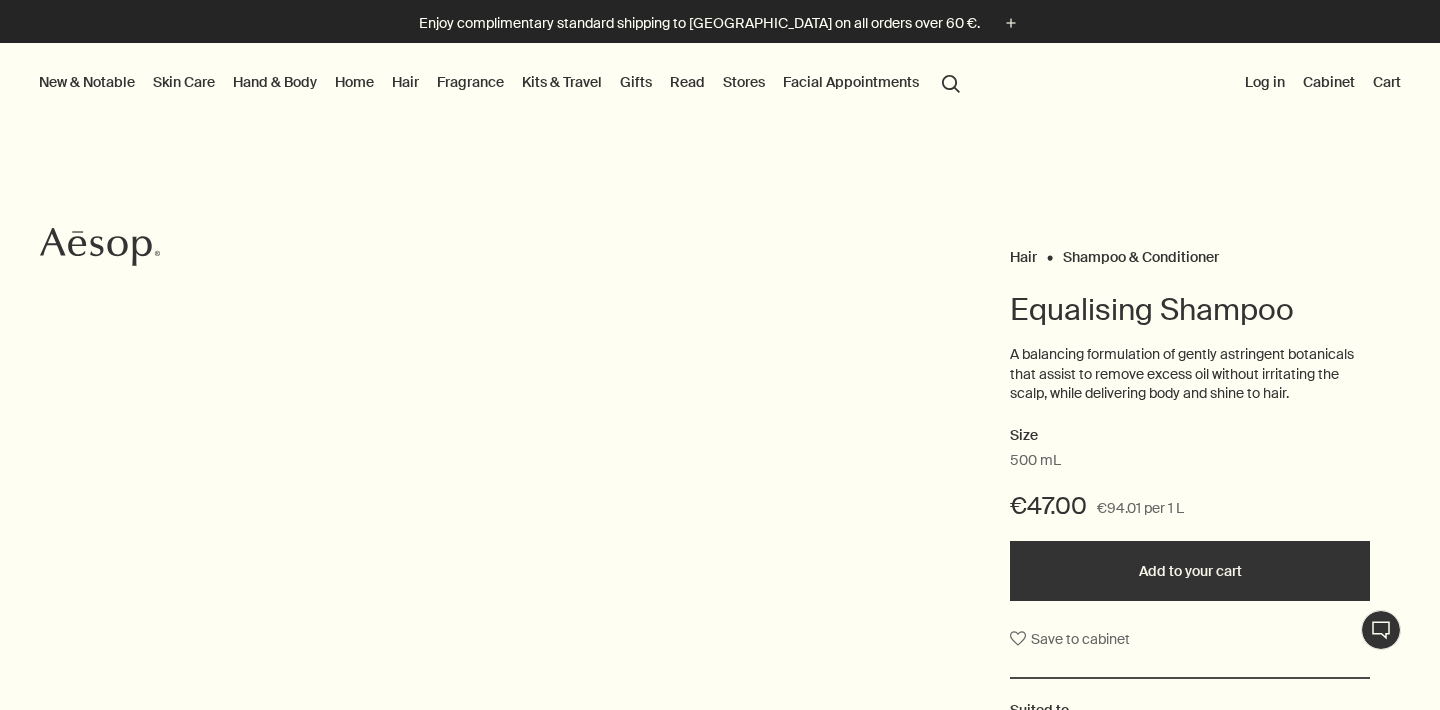 scroll, scrollTop: 0, scrollLeft: 0, axis: both 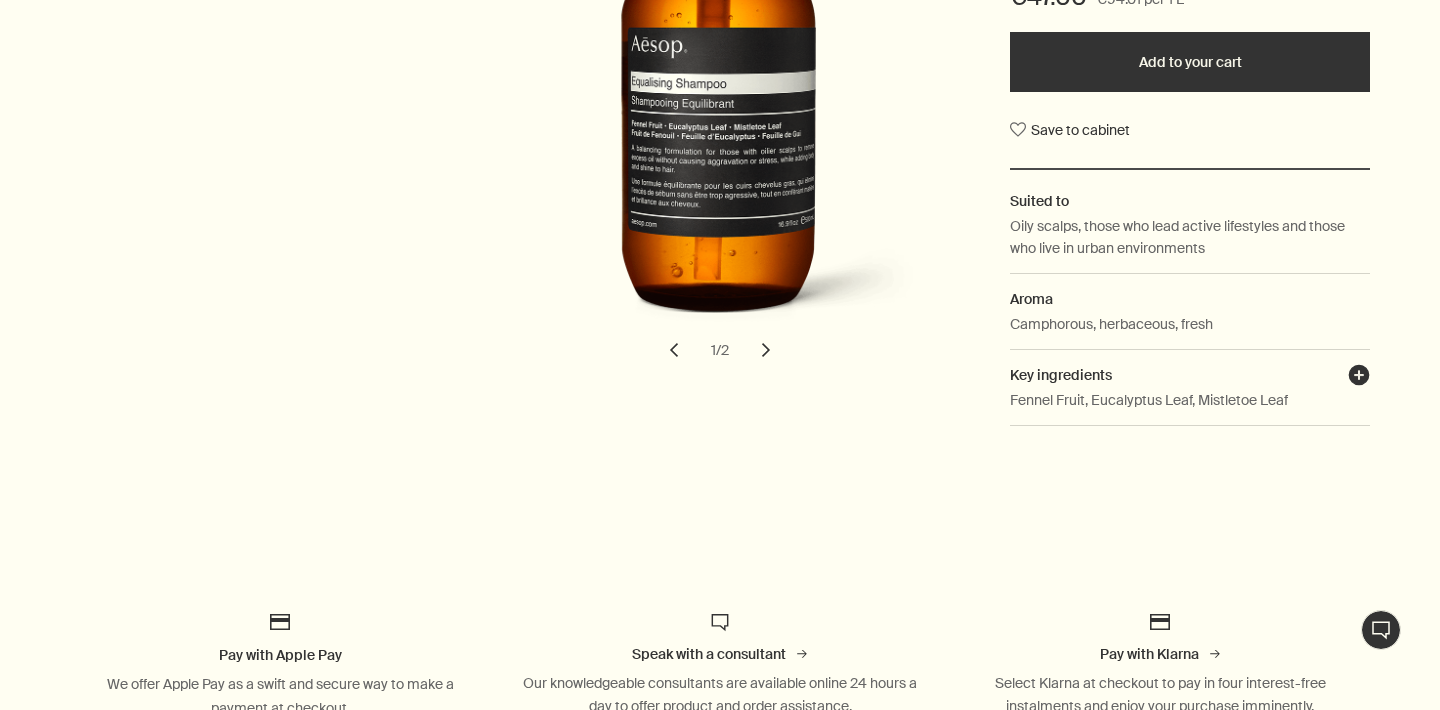 click on "plusAndCloseWithCircle" at bounding box center [1359, 378] 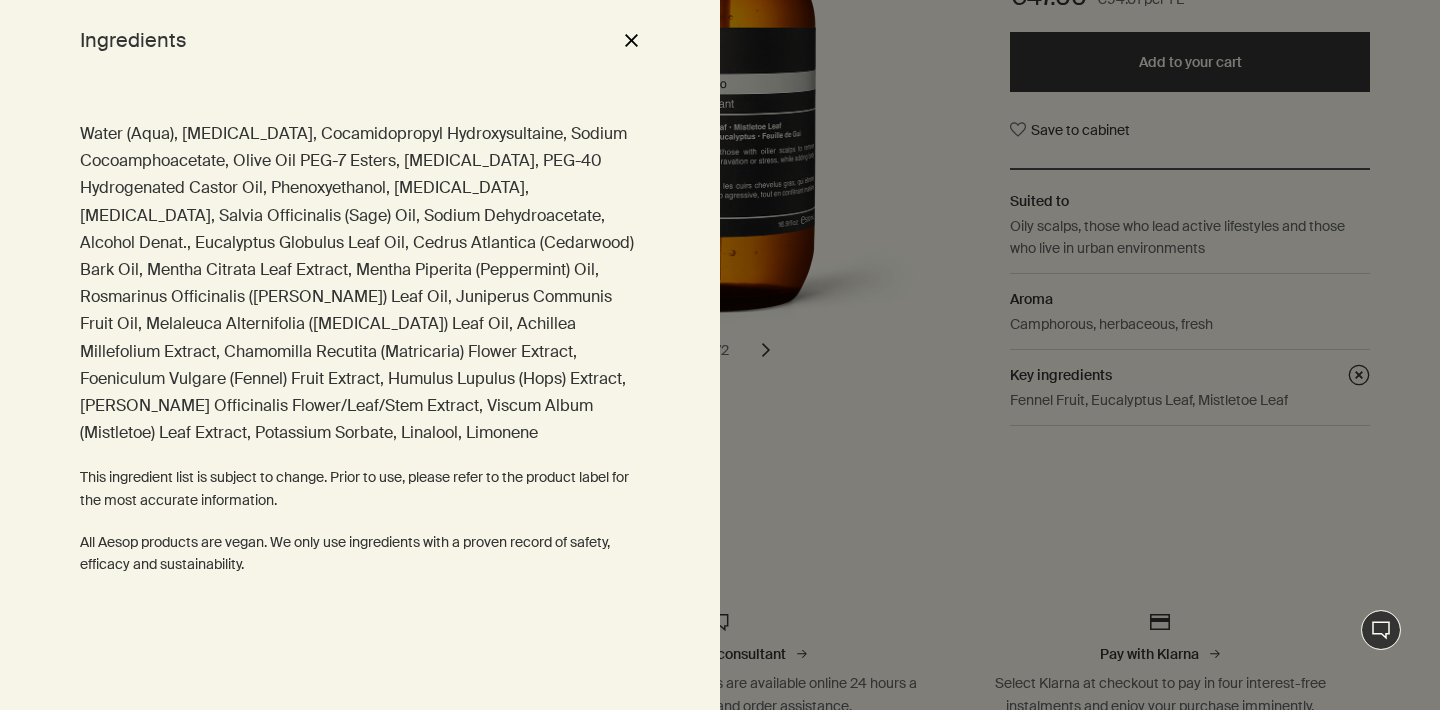 click at bounding box center (720, 355) 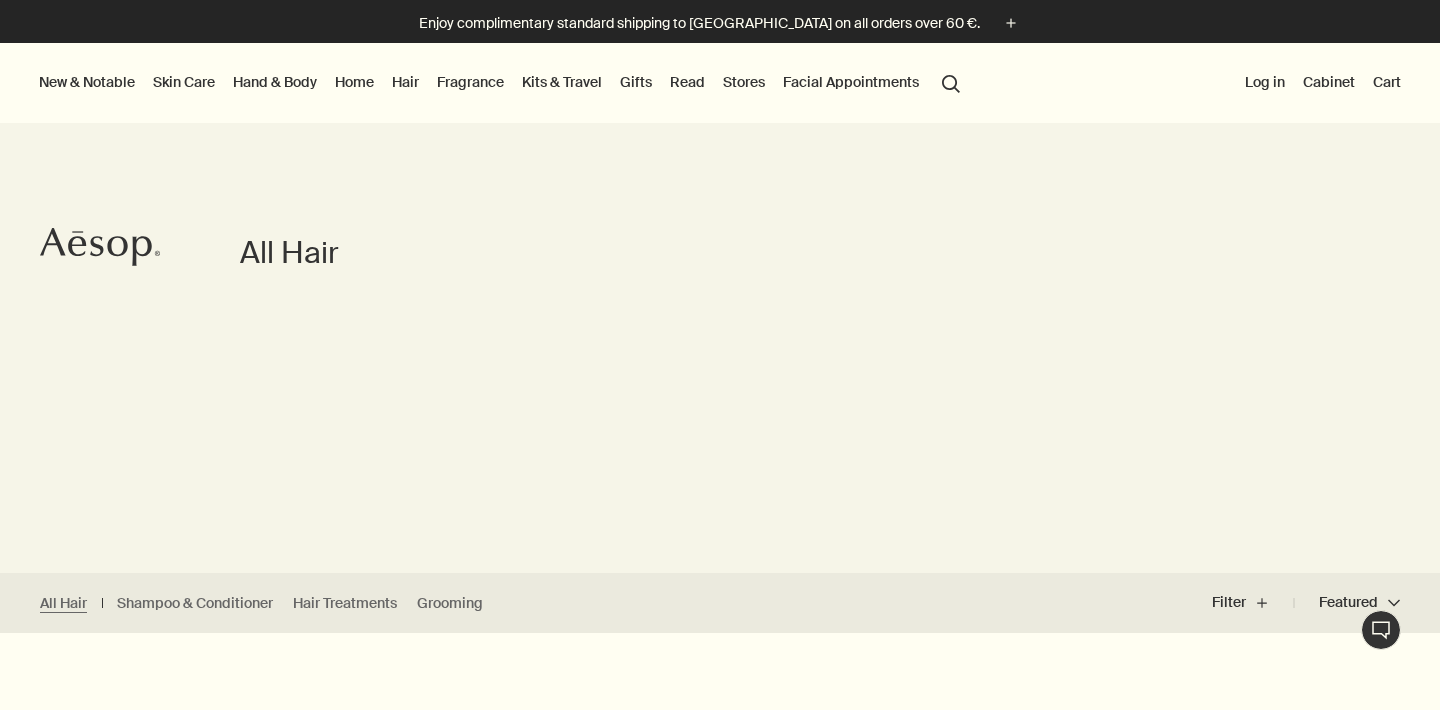 scroll, scrollTop: 0, scrollLeft: 0, axis: both 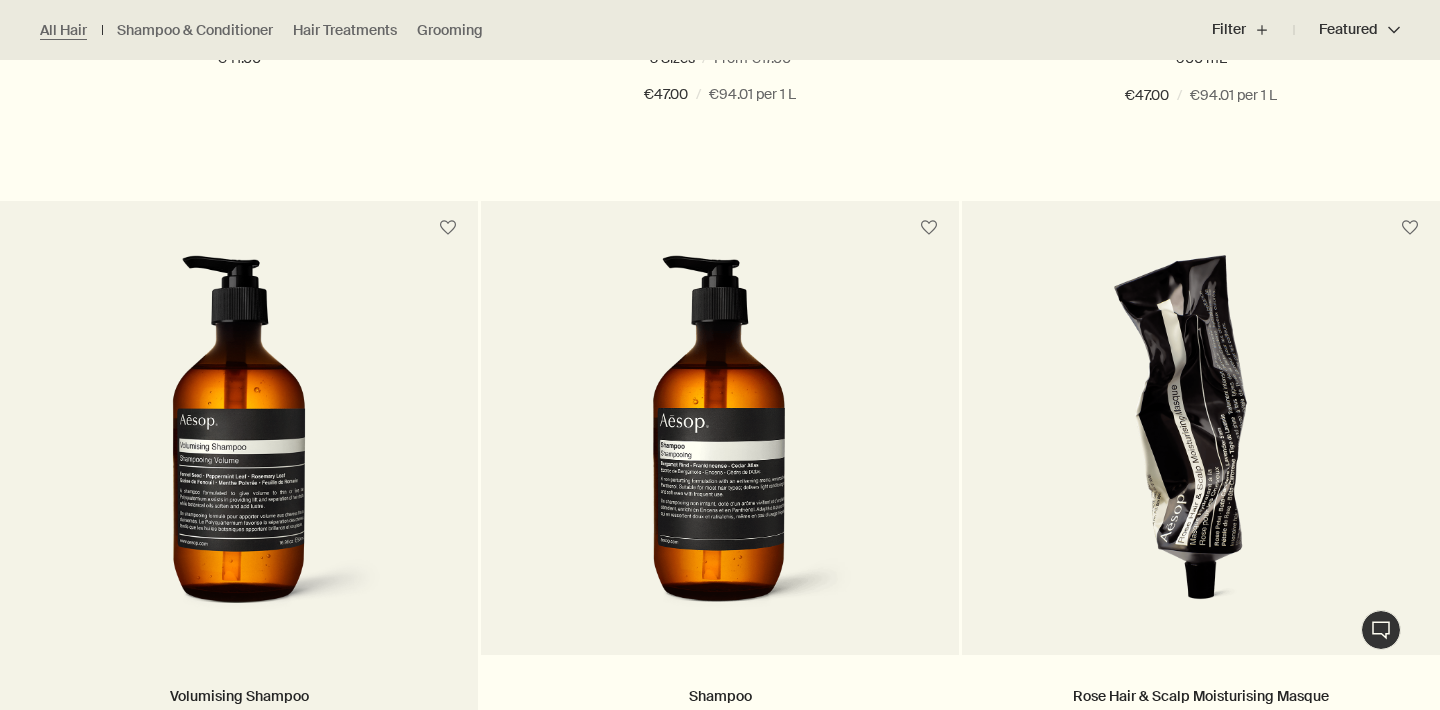 click at bounding box center (239, 440) 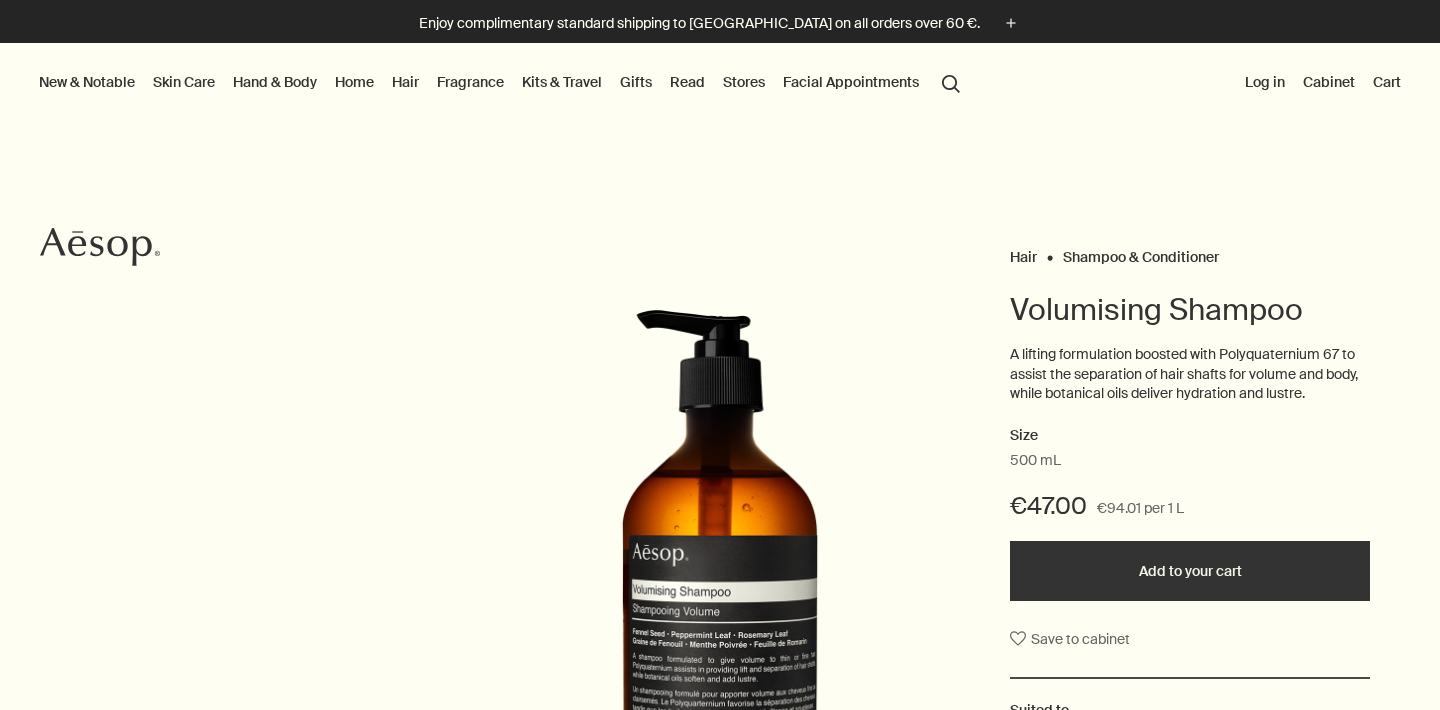 scroll, scrollTop: 0, scrollLeft: 0, axis: both 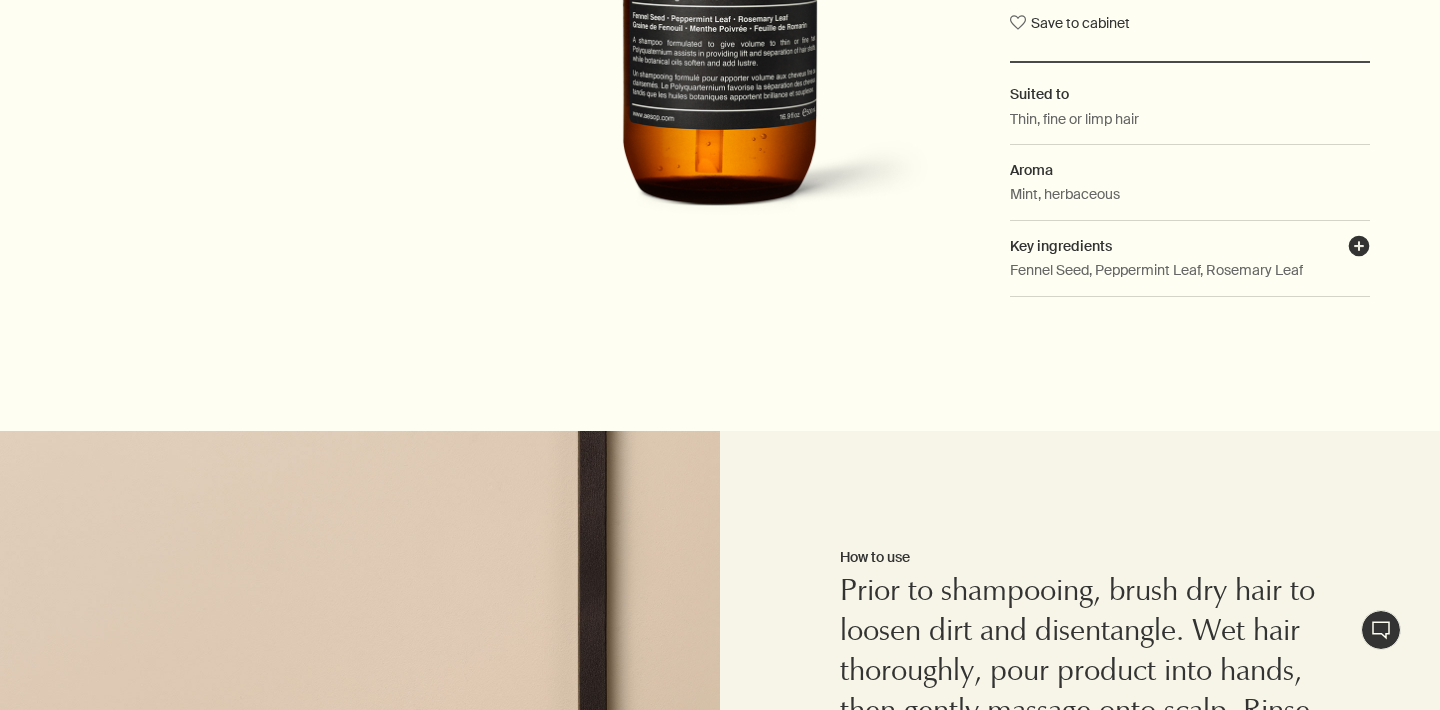 click on "plusAndCloseWithCircle" at bounding box center [1359, 249] 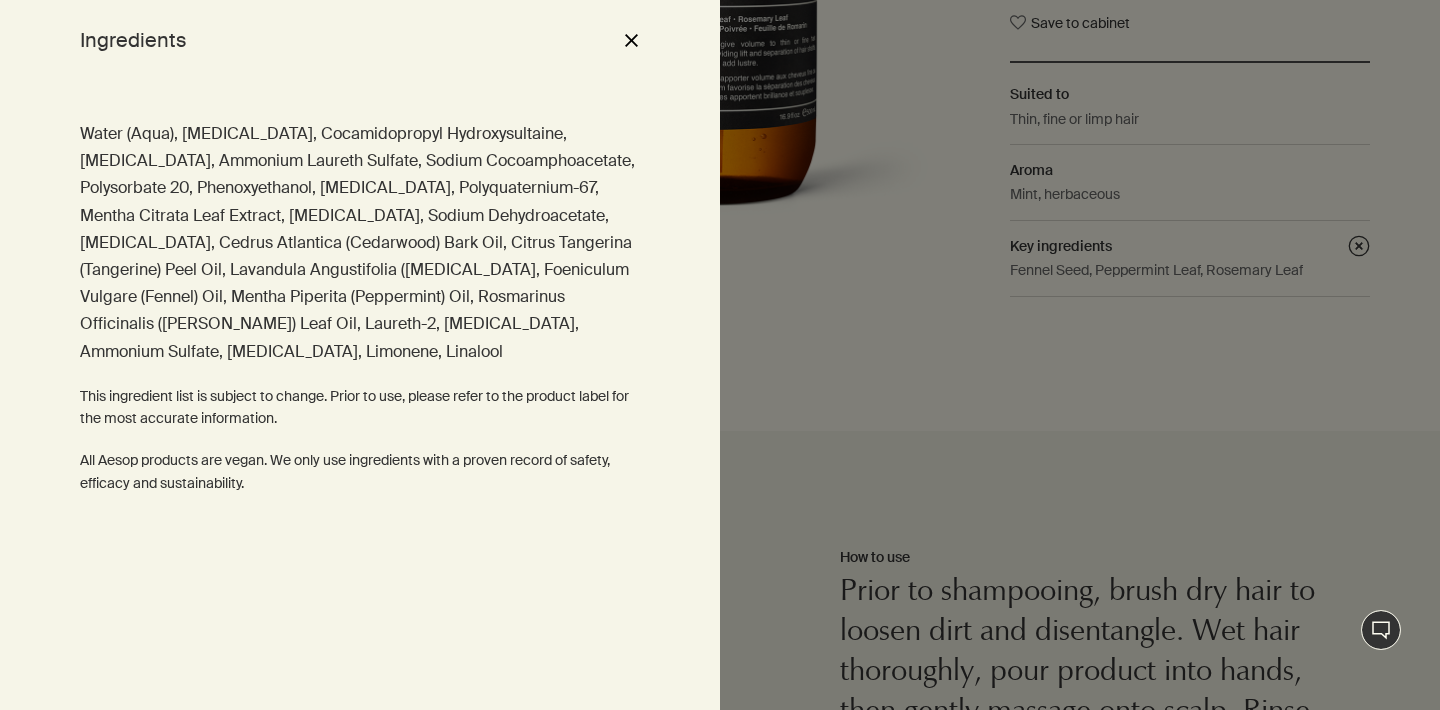 click at bounding box center (720, 355) 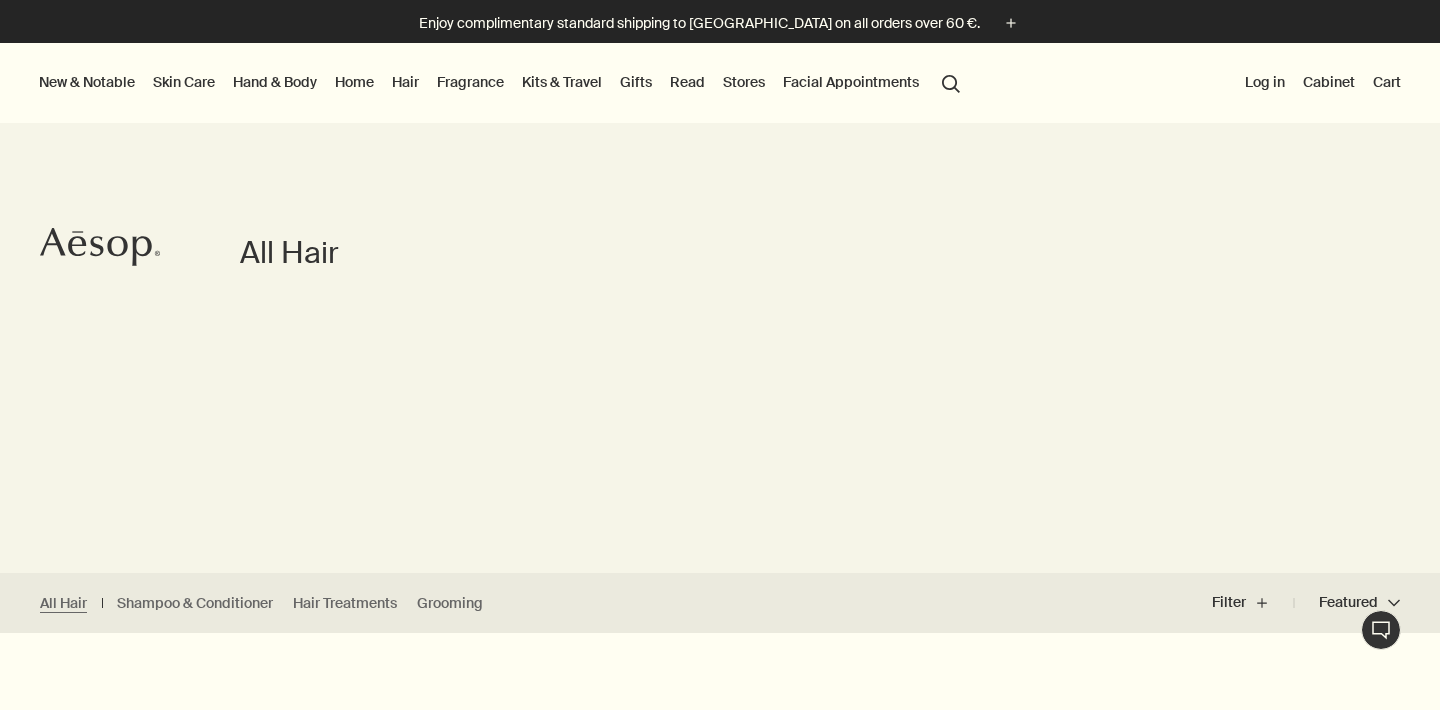 scroll, scrollTop: 0, scrollLeft: 0, axis: both 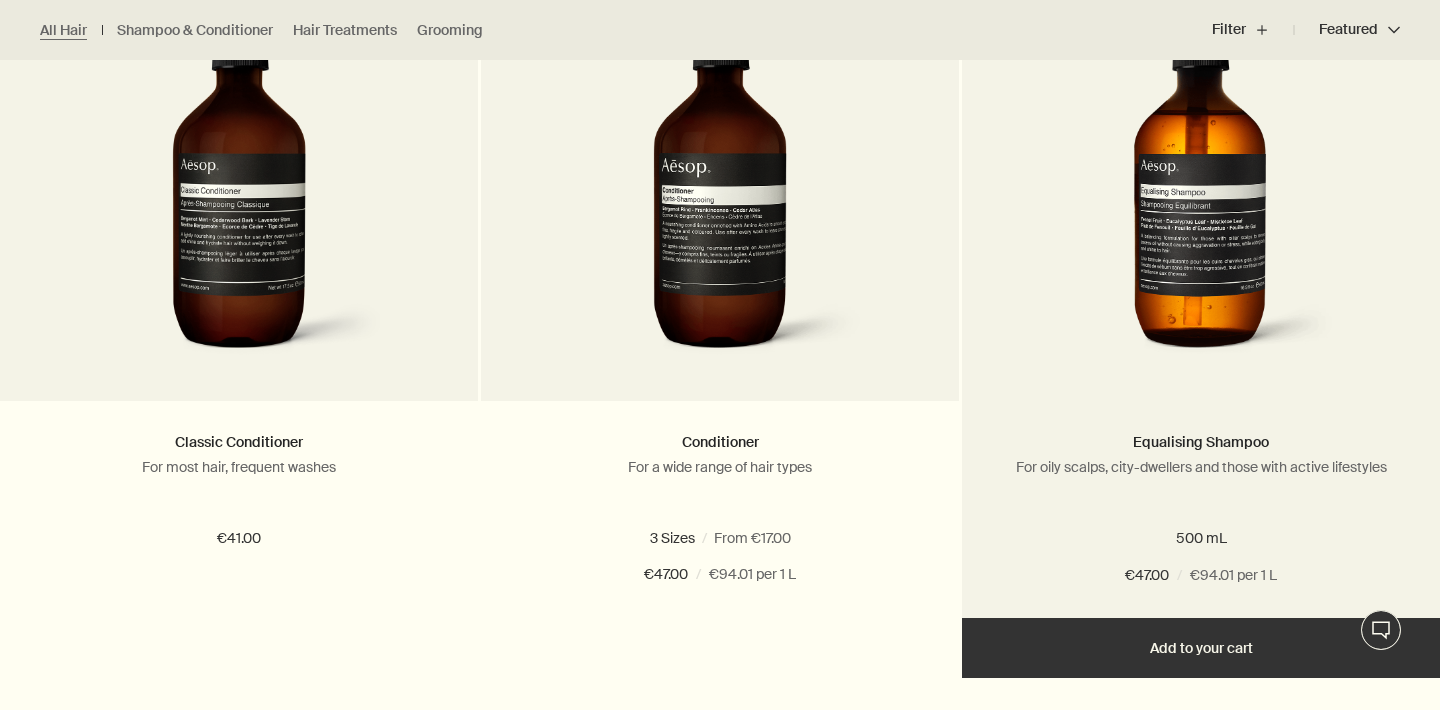 click at bounding box center (1201, 186) 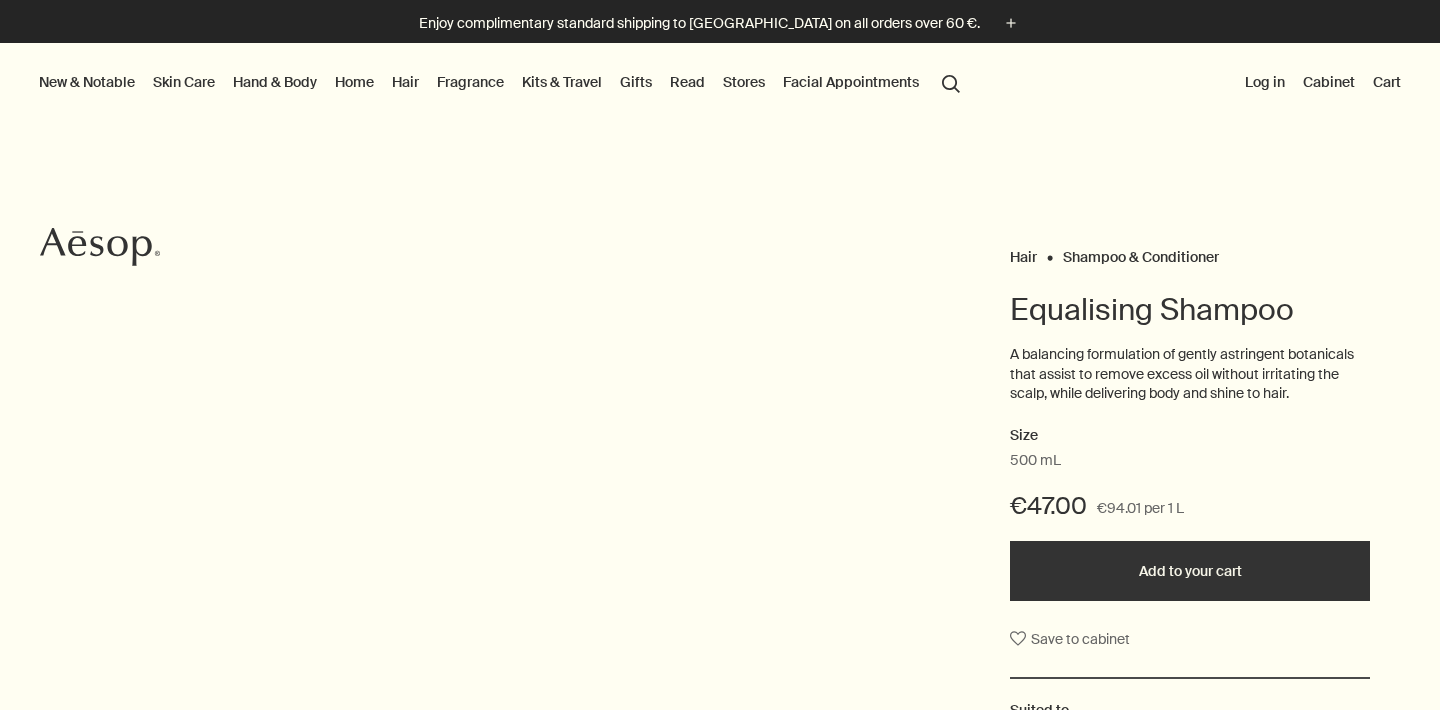 scroll, scrollTop: 0, scrollLeft: 0, axis: both 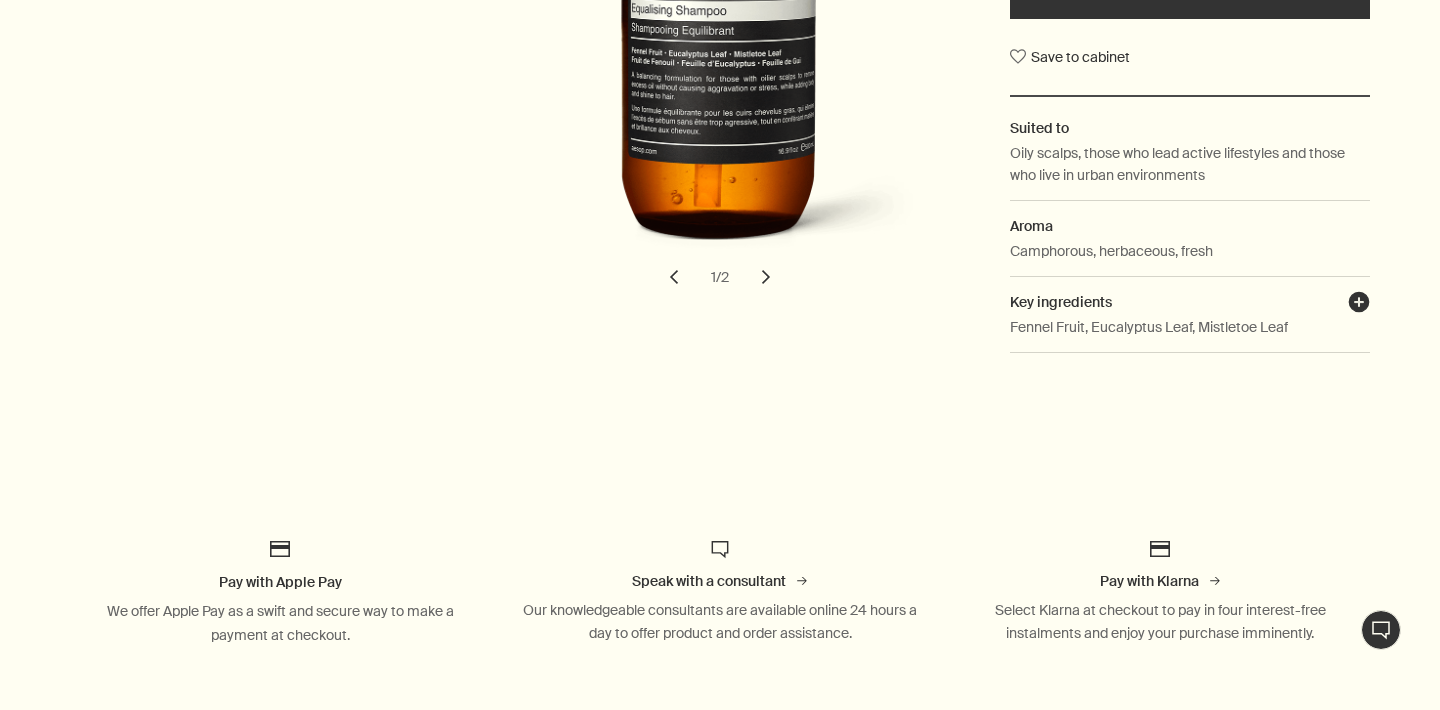 click on "plusAndCloseWithCircle" at bounding box center (1359, 305) 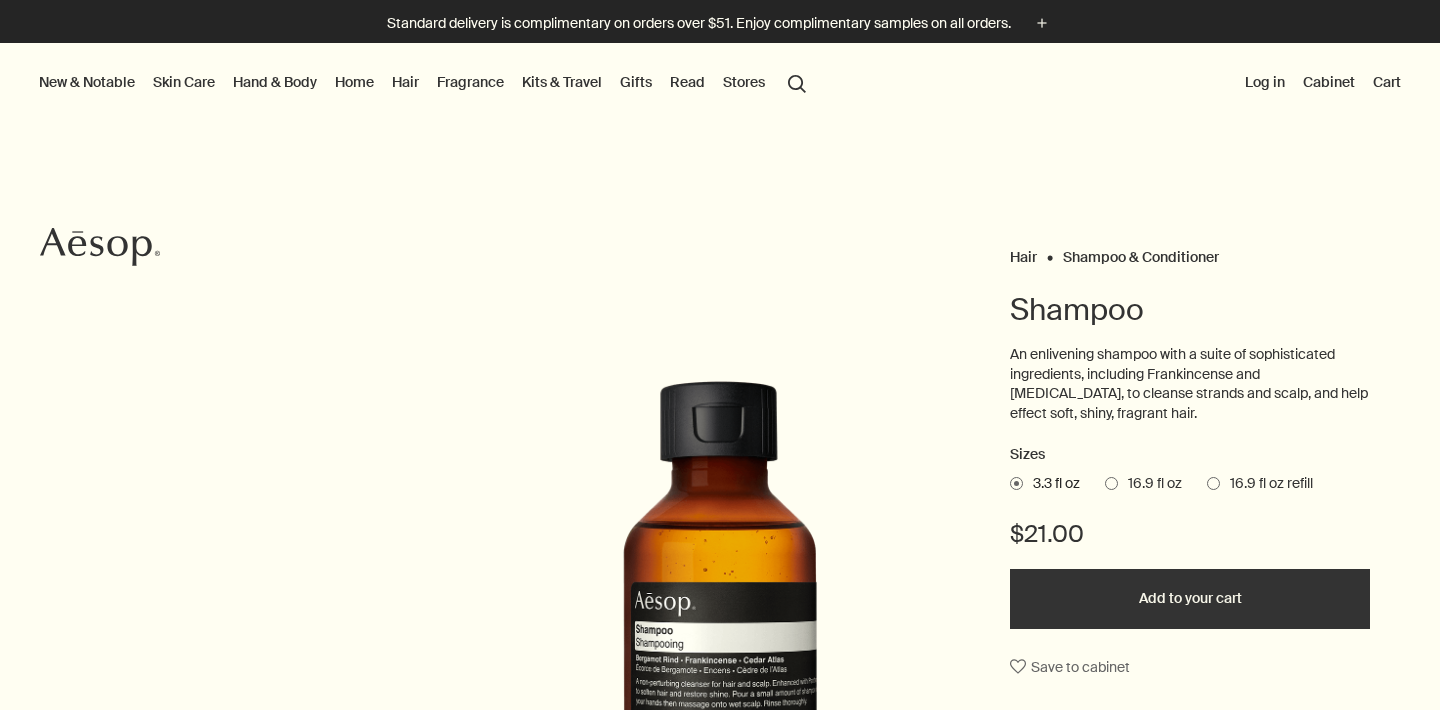 scroll, scrollTop: 0, scrollLeft: 0, axis: both 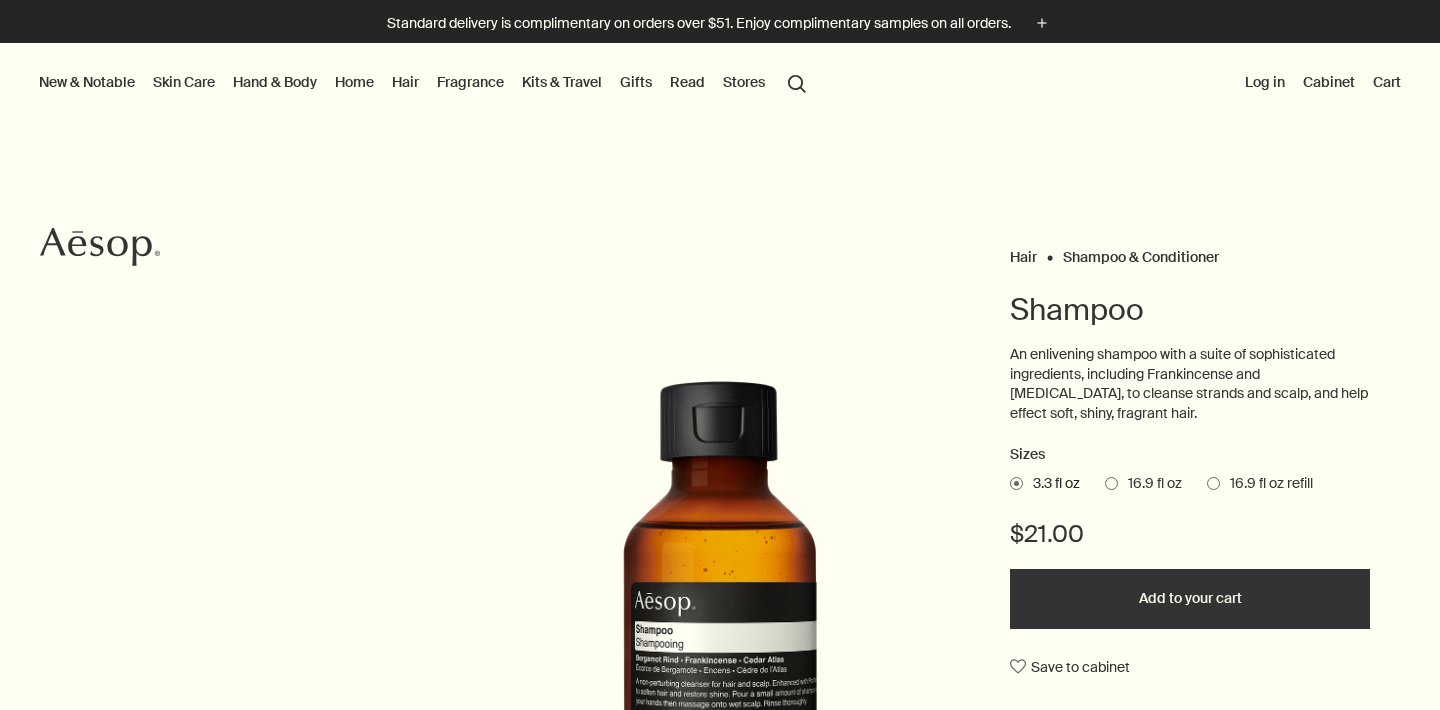 click on "Stores" at bounding box center (744, 82) 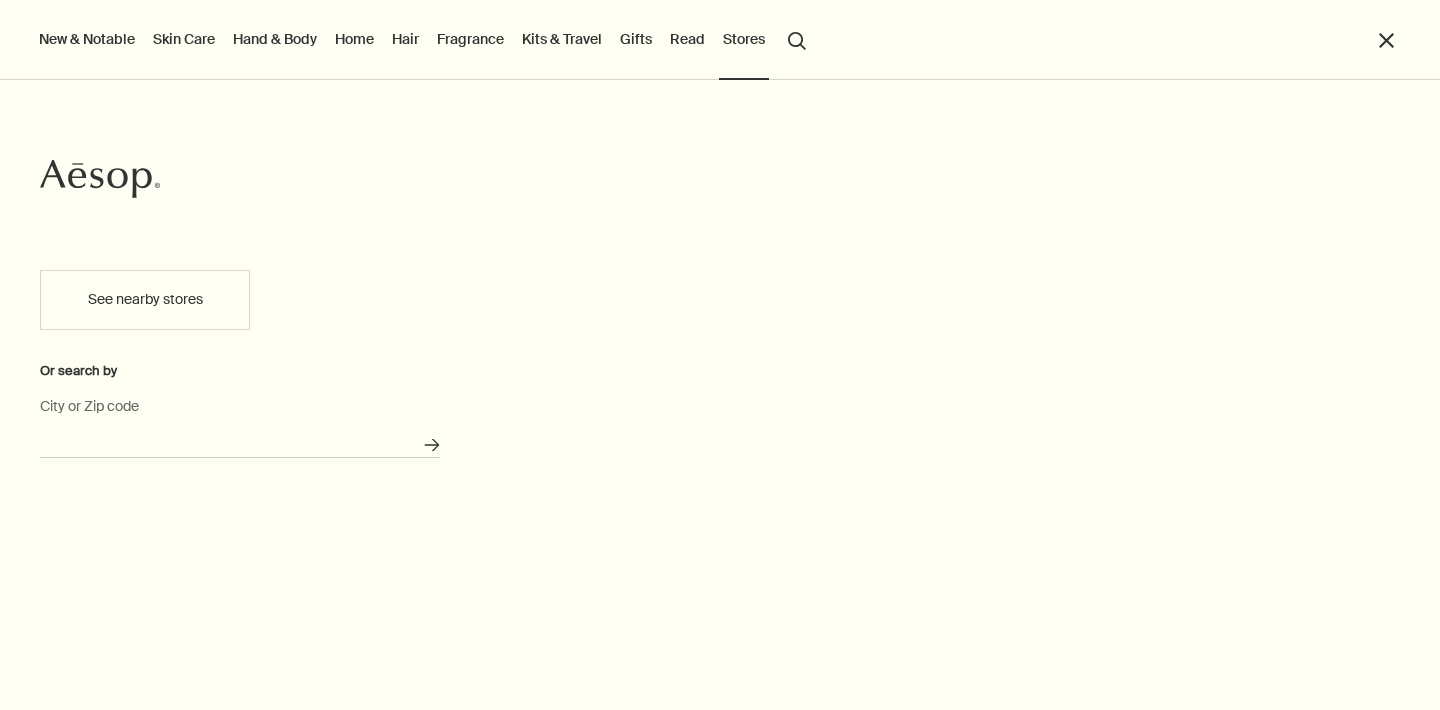 click on "City or Zip code" at bounding box center (240, 442) 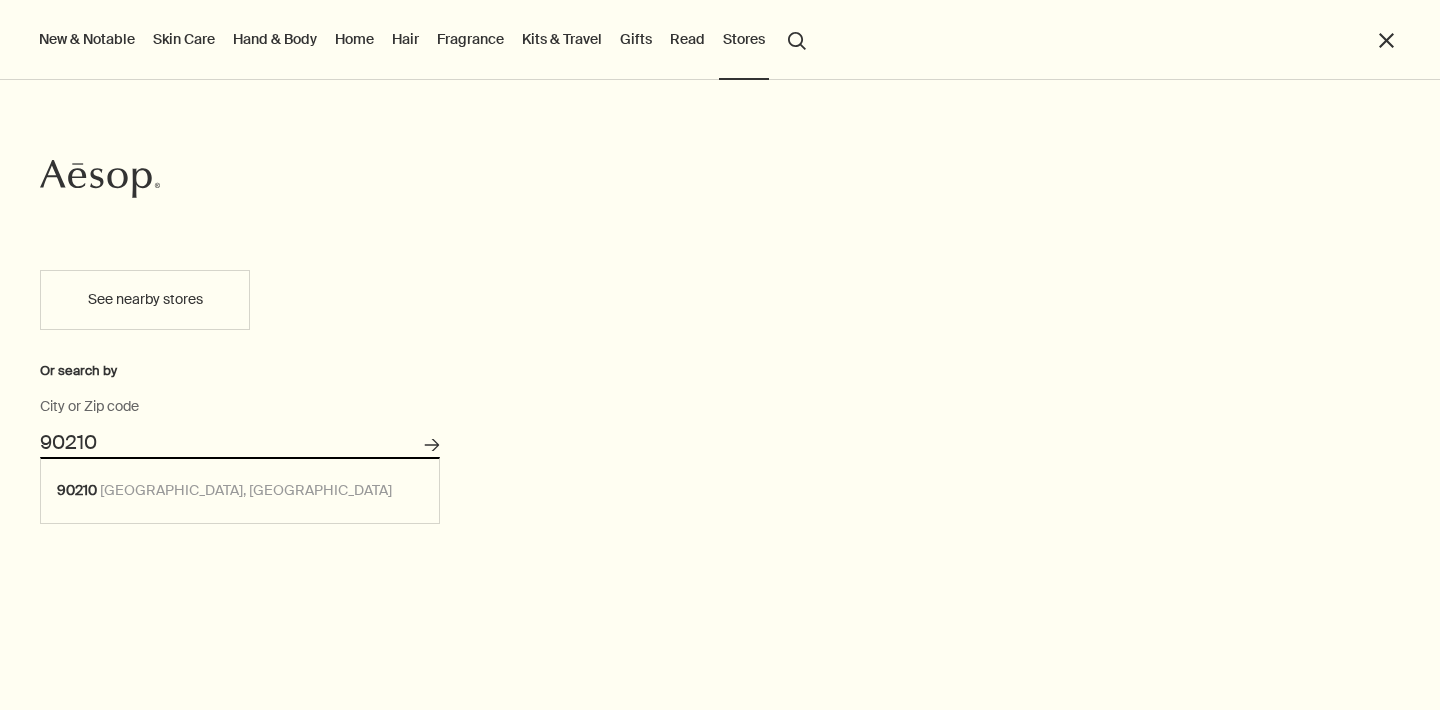 click on "Search for stores" at bounding box center (432, 445) 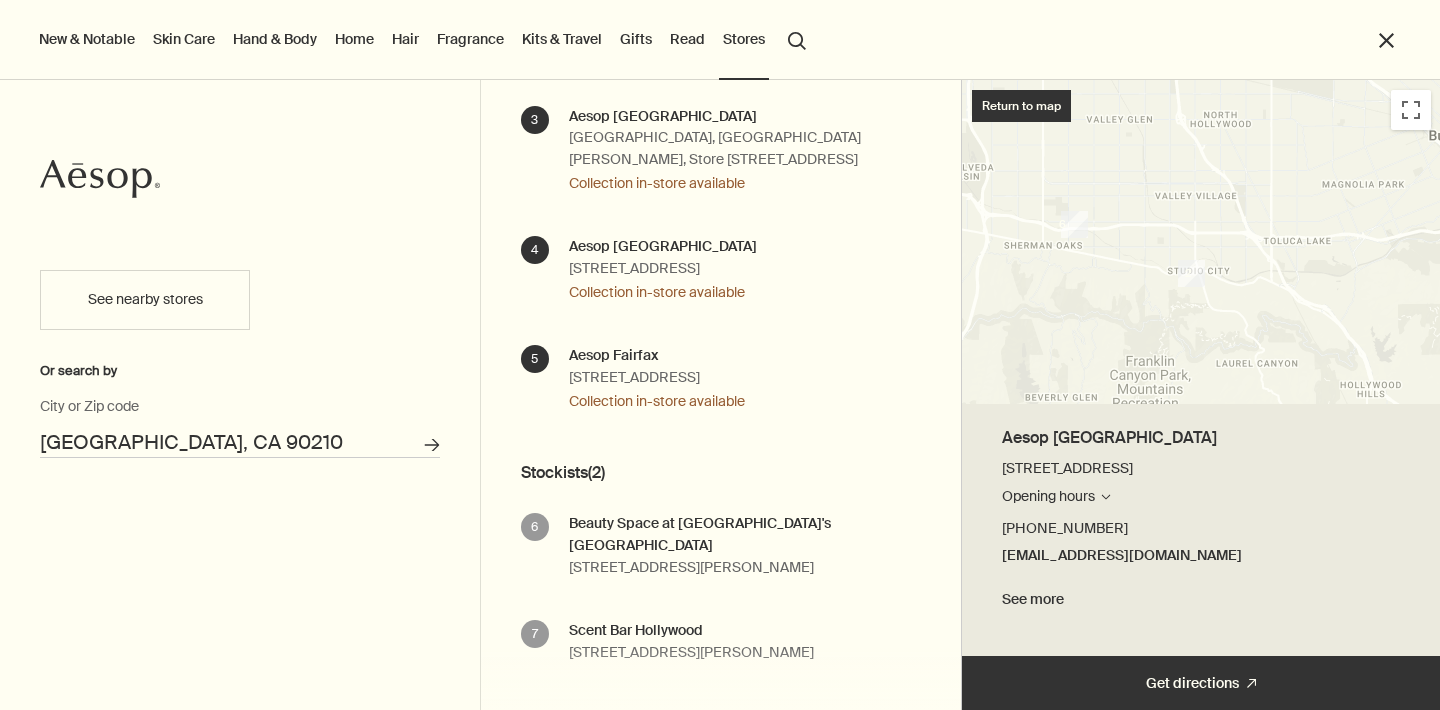 scroll, scrollTop: 442, scrollLeft: 0, axis: vertical 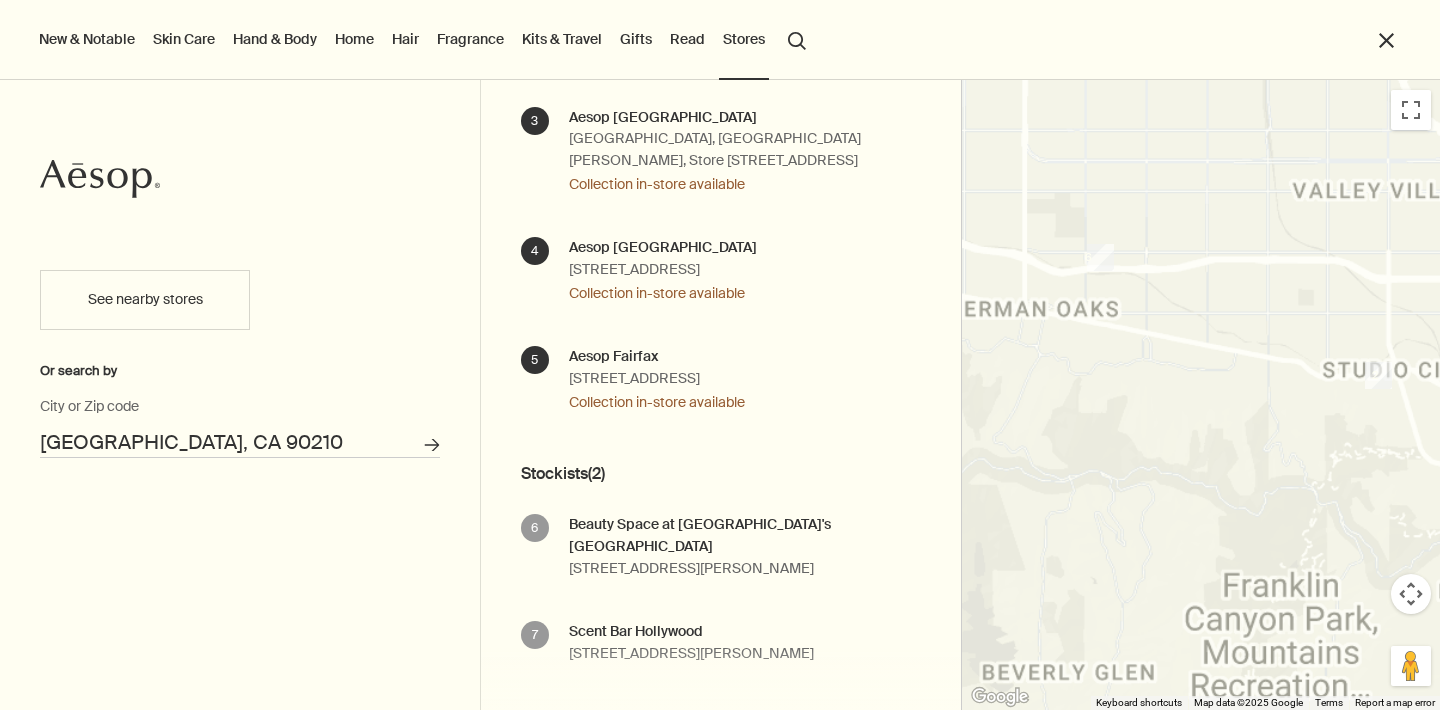 click on "Beverly Hills, CA 90210" at bounding box center (240, 442) 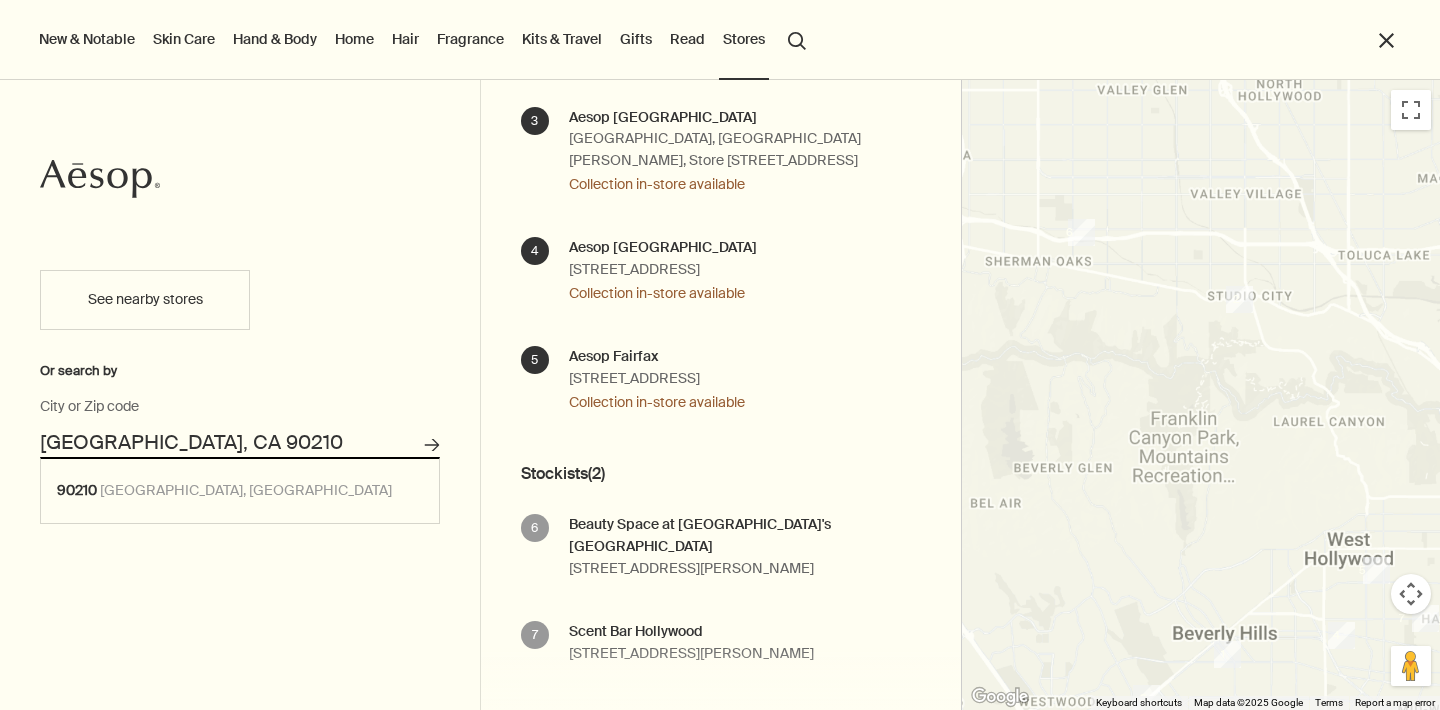 click on "Beverly Hills, CA 90210" at bounding box center (240, 442) 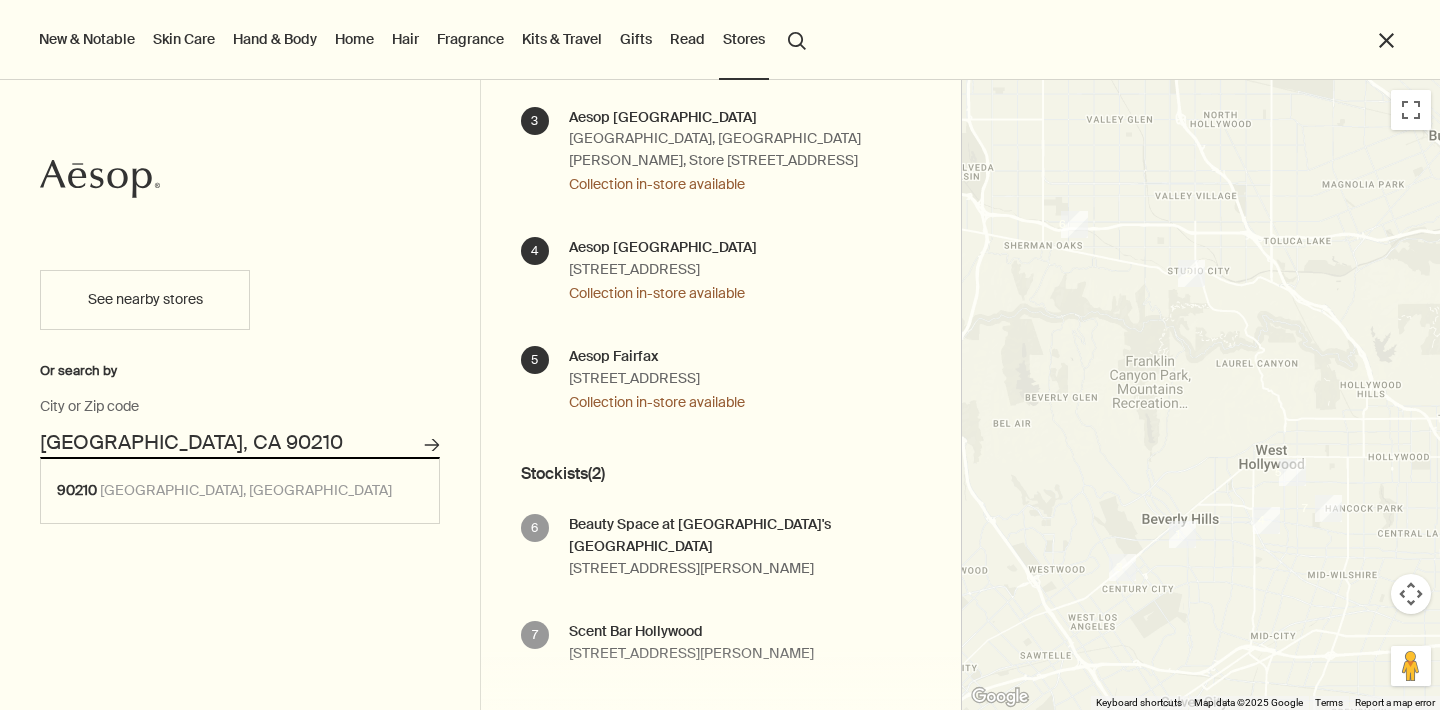 click on "Beverly Hills, CA 90210" at bounding box center (240, 442) 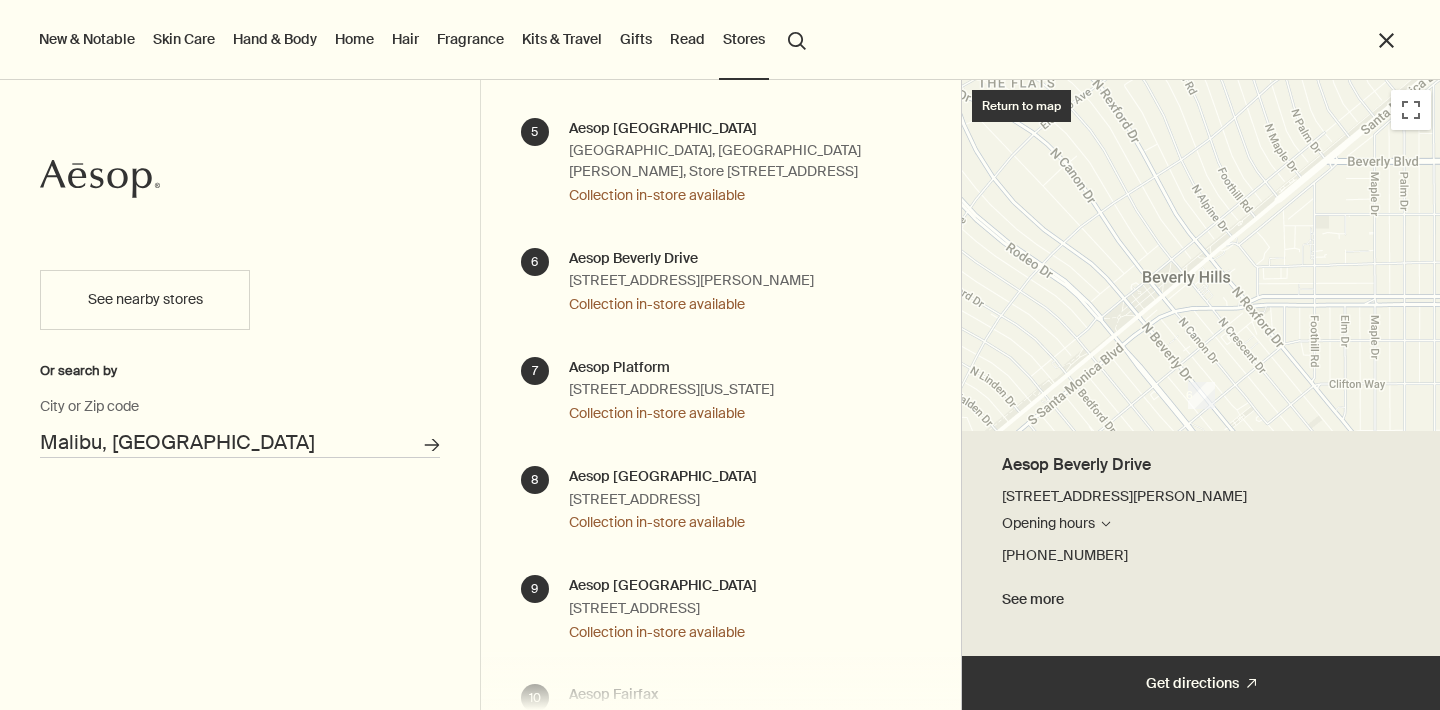 scroll, scrollTop: 627, scrollLeft: 0, axis: vertical 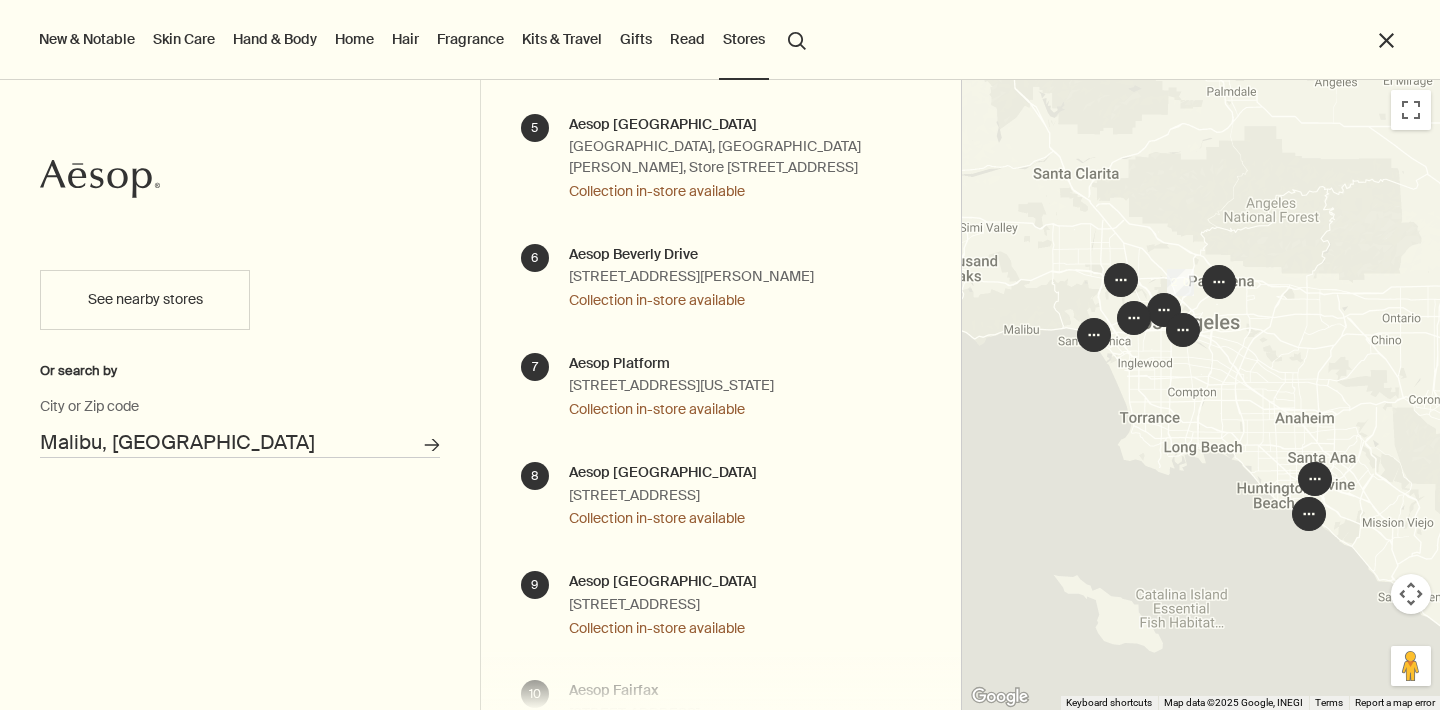 click on "Malibu, CA" at bounding box center [240, 442] 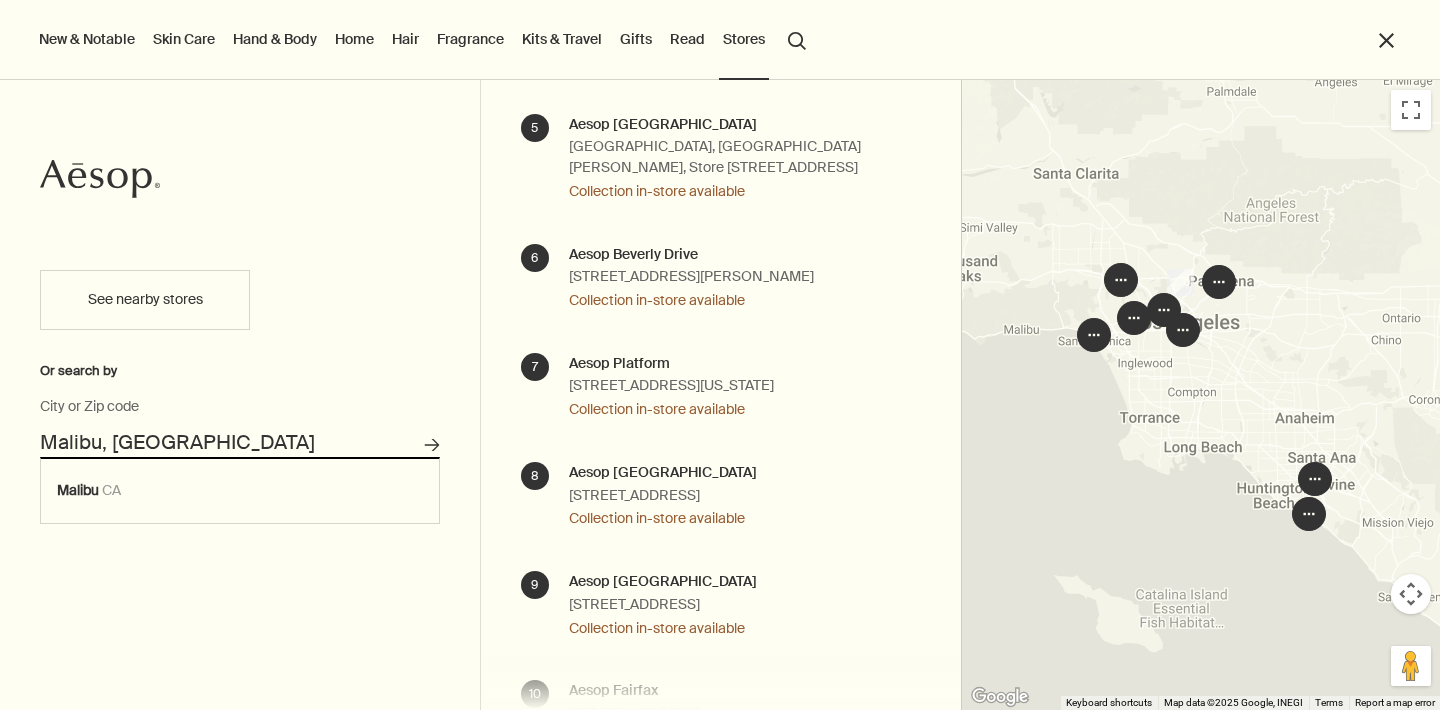 click on "Malibu, CA" at bounding box center (240, 442) 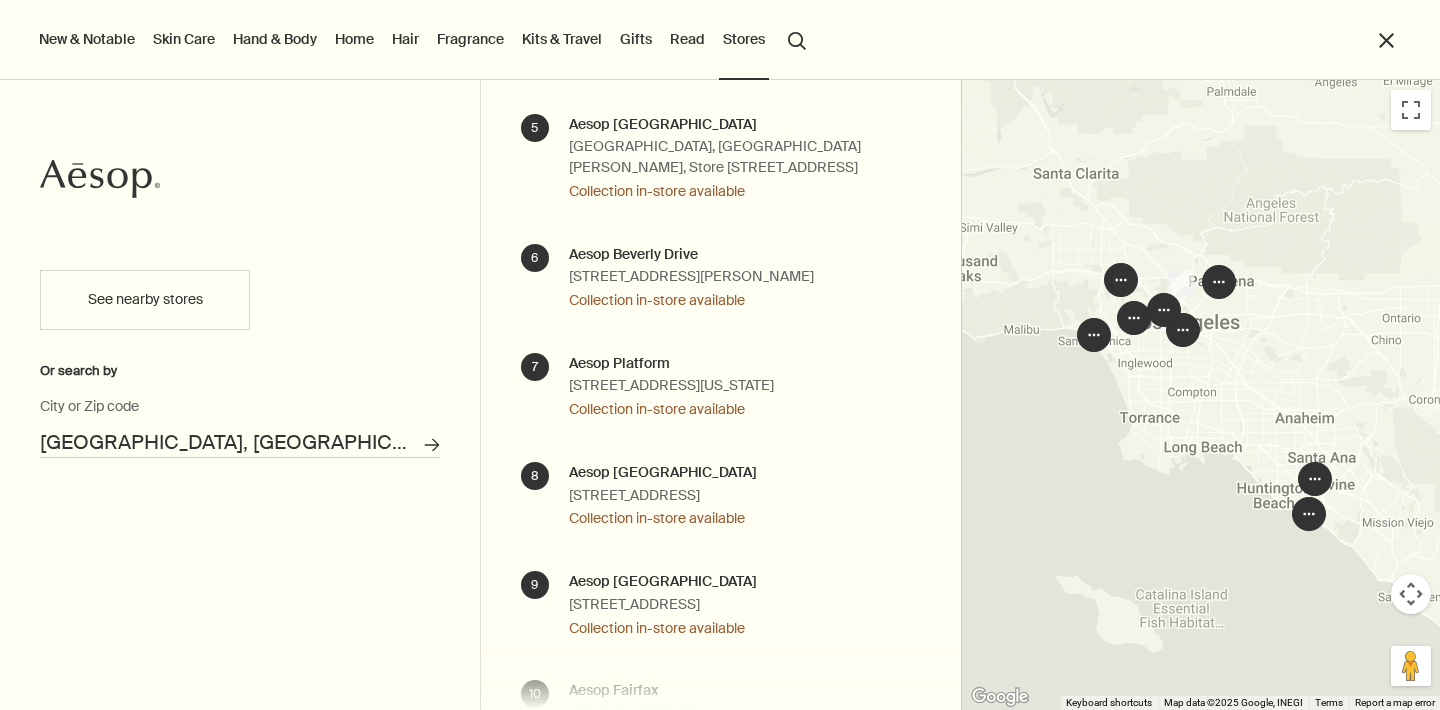 scroll, scrollTop: 0, scrollLeft: 0, axis: both 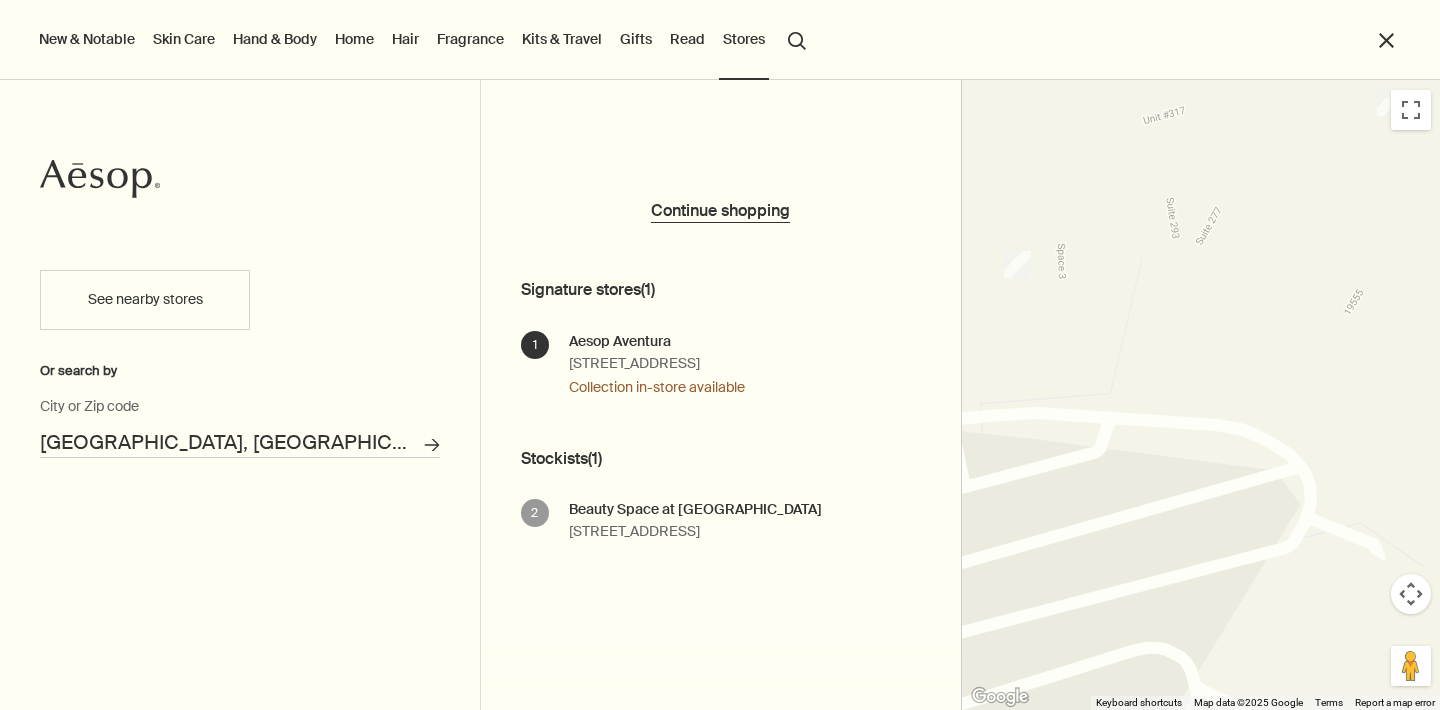 drag, startPoint x: 1251, startPoint y: 387, endPoint x: 1255, endPoint y: 170, distance: 217.03687 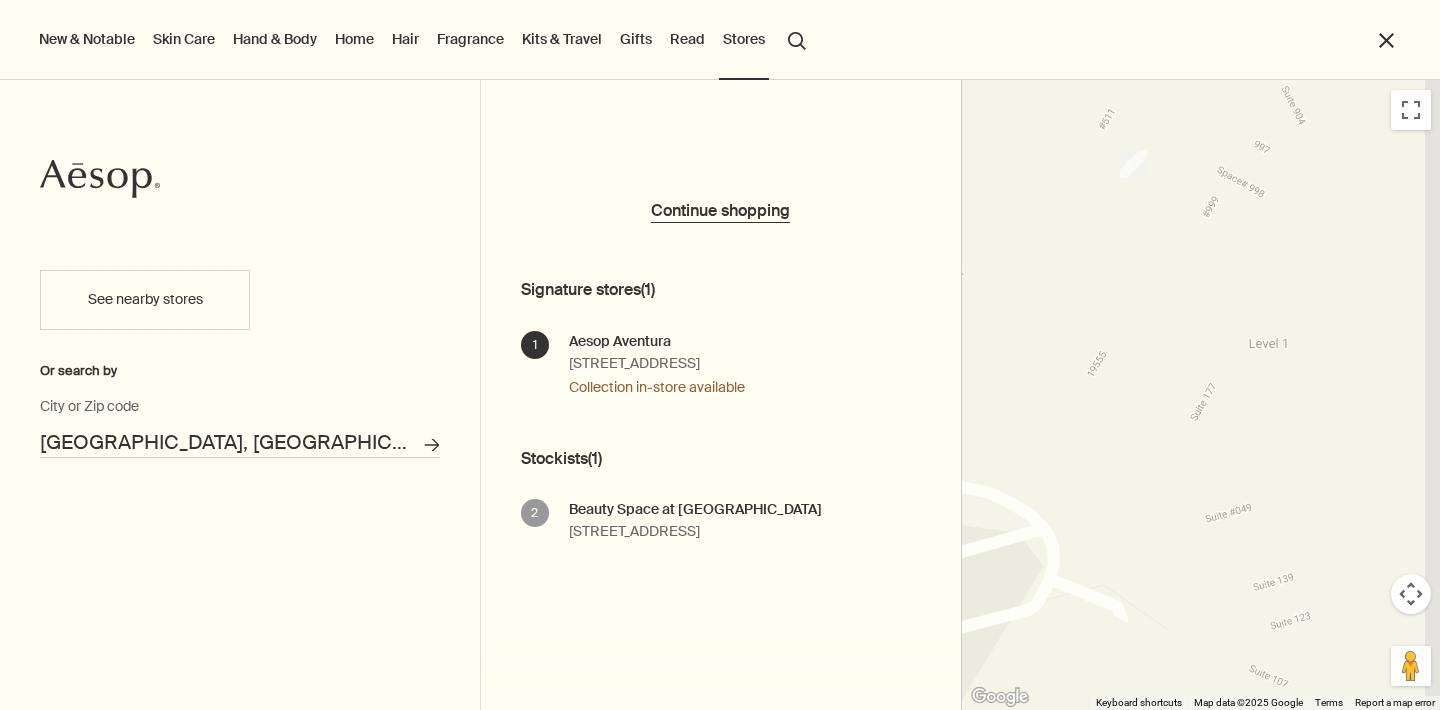 drag, startPoint x: 1313, startPoint y: 197, endPoint x: 734, endPoint y: 423, distance: 621.54407 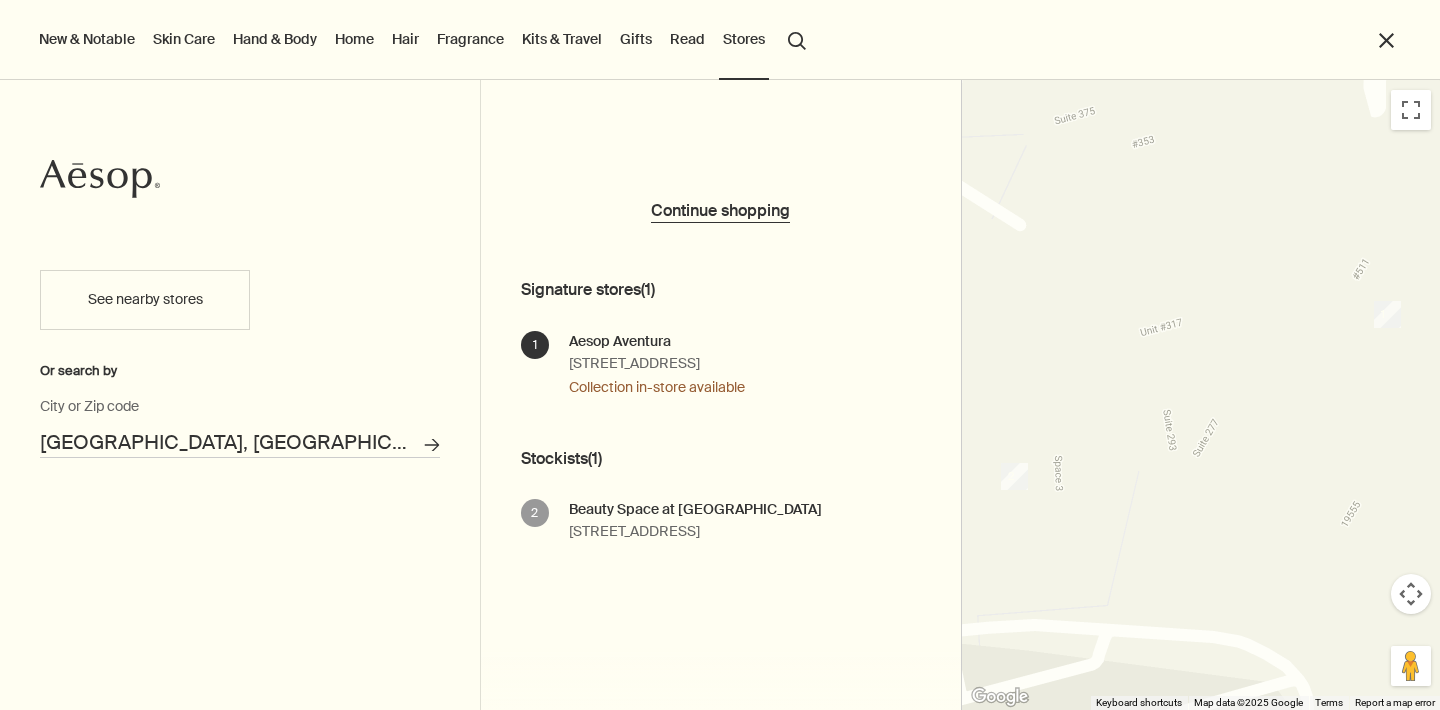 drag, startPoint x: 1373, startPoint y: 394, endPoint x: 931, endPoint y: 459, distance: 446.75385 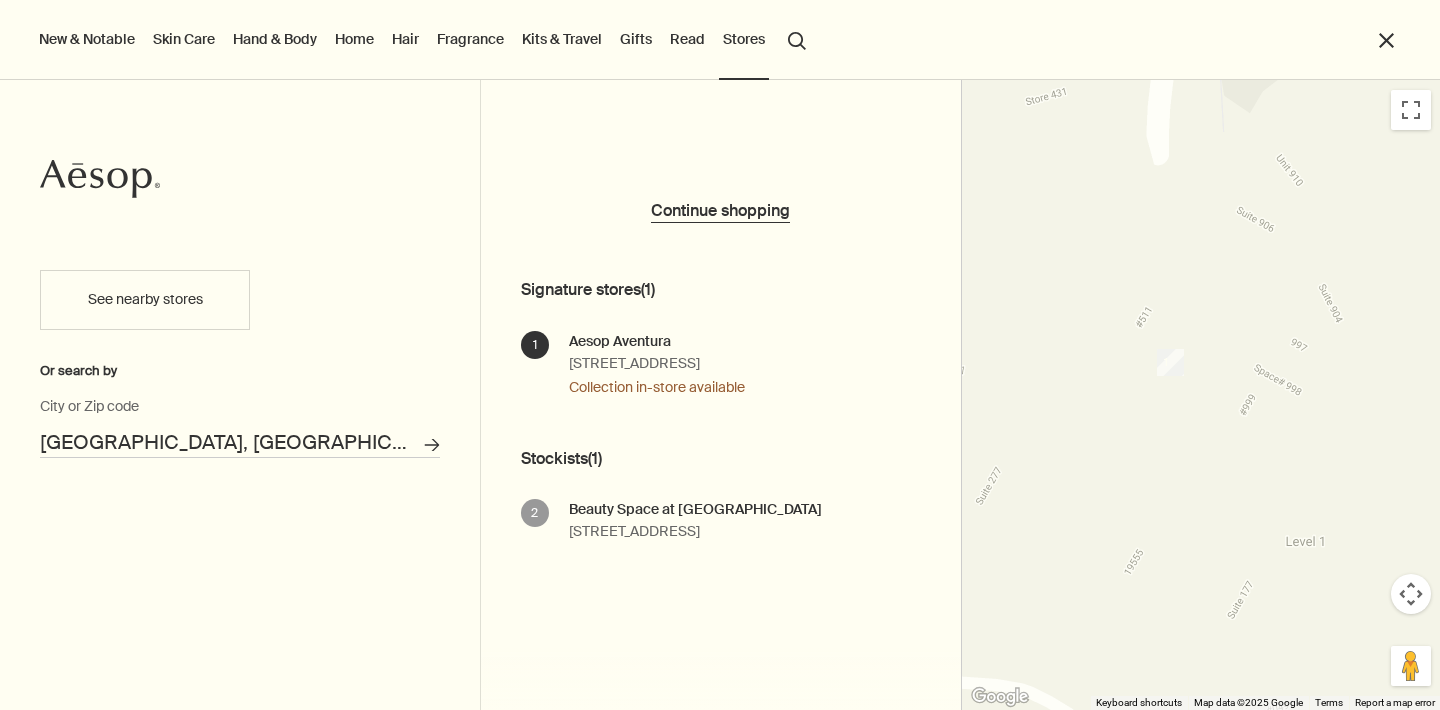 drag, startPoint x: 1364, startPoint y: 292, endPoint x: 1142, endPoint y: 341, distance: 227.34335 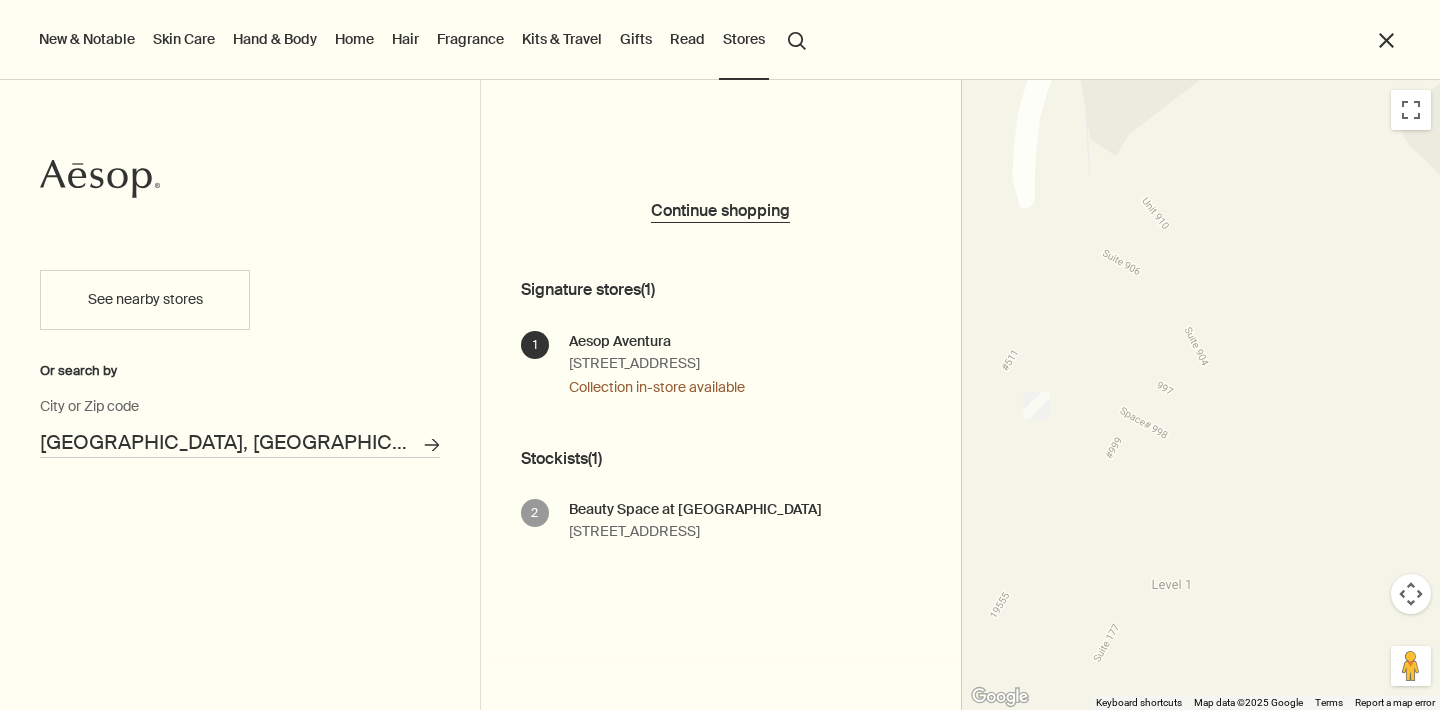 drag, startPoint x: 1290, startPoint y: 297, endPoint x: 1067, endPoint y: 320, distance: 224.18297 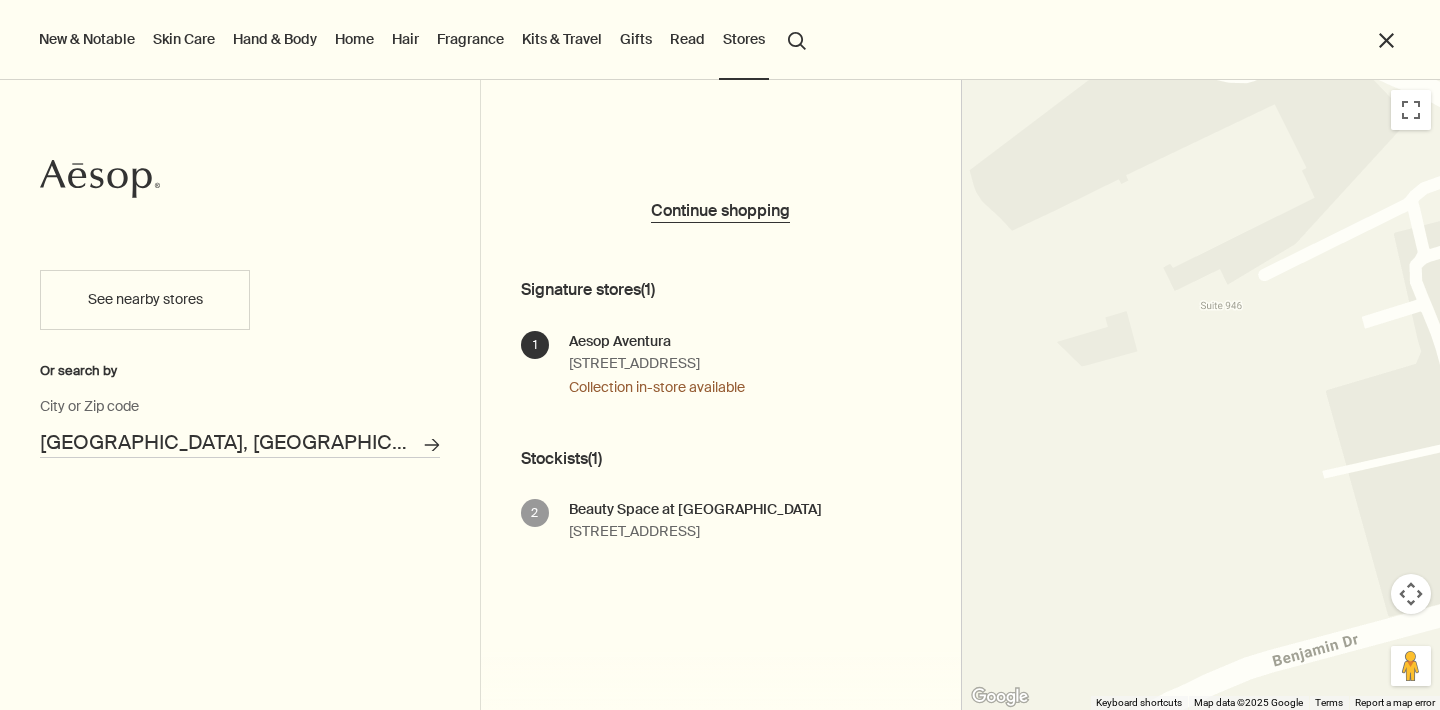 drag, startPoint x: 1251, startPoint y: 408, endPoint x: 1058, endPoint y: 345, distance: 203.02217 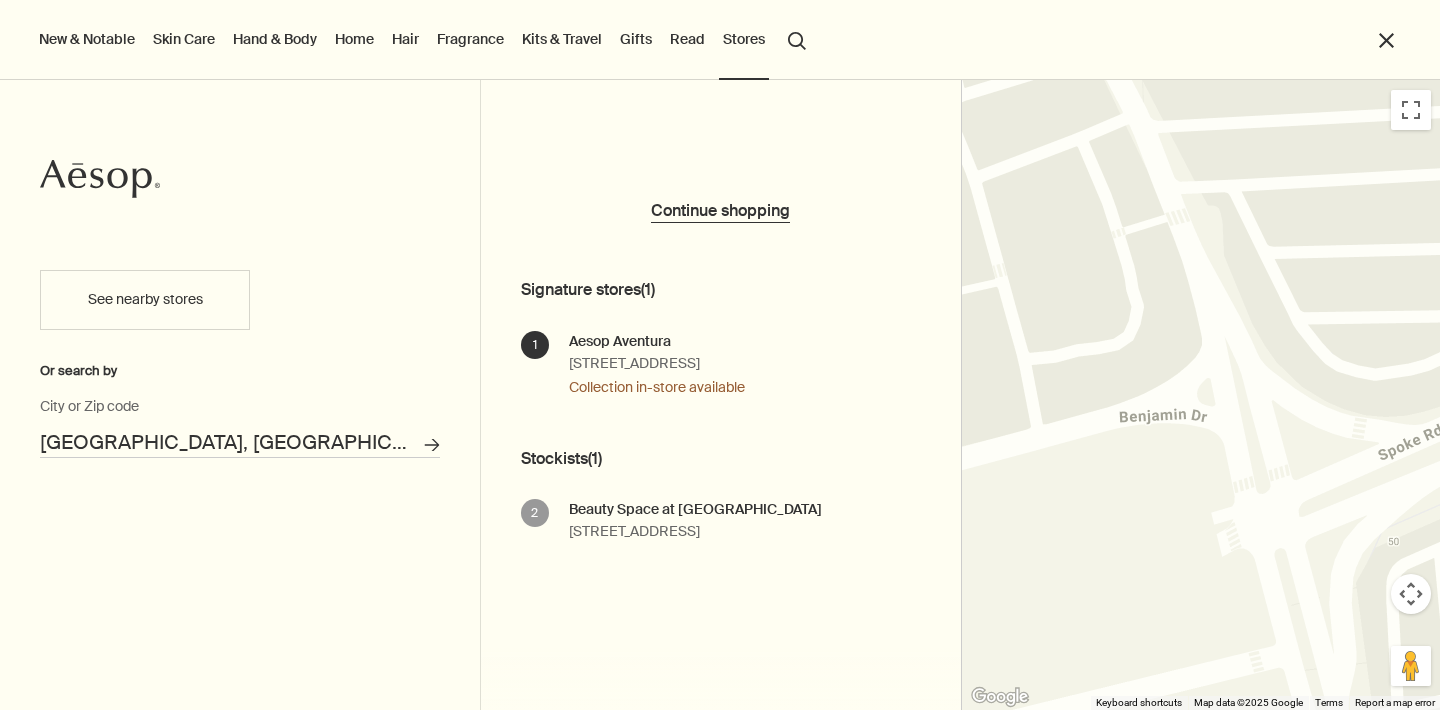 drag, startPoint x: 1264, startPoint y: 360, endPoint x: 1074, endPoint y: 360, distance: 190 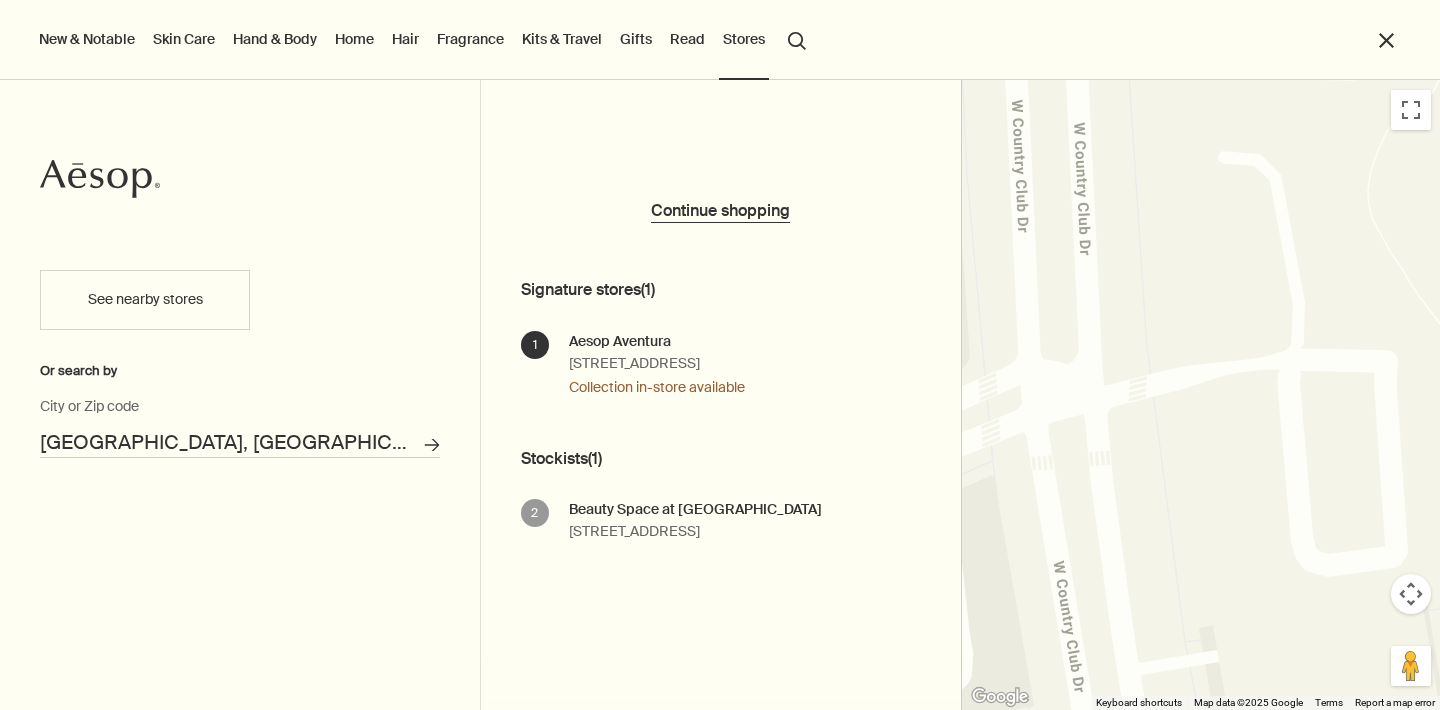drag, startPoint x: 1257, startPoint y: 348, endPoint x: 1022, endPoint y: 348, distance: 235 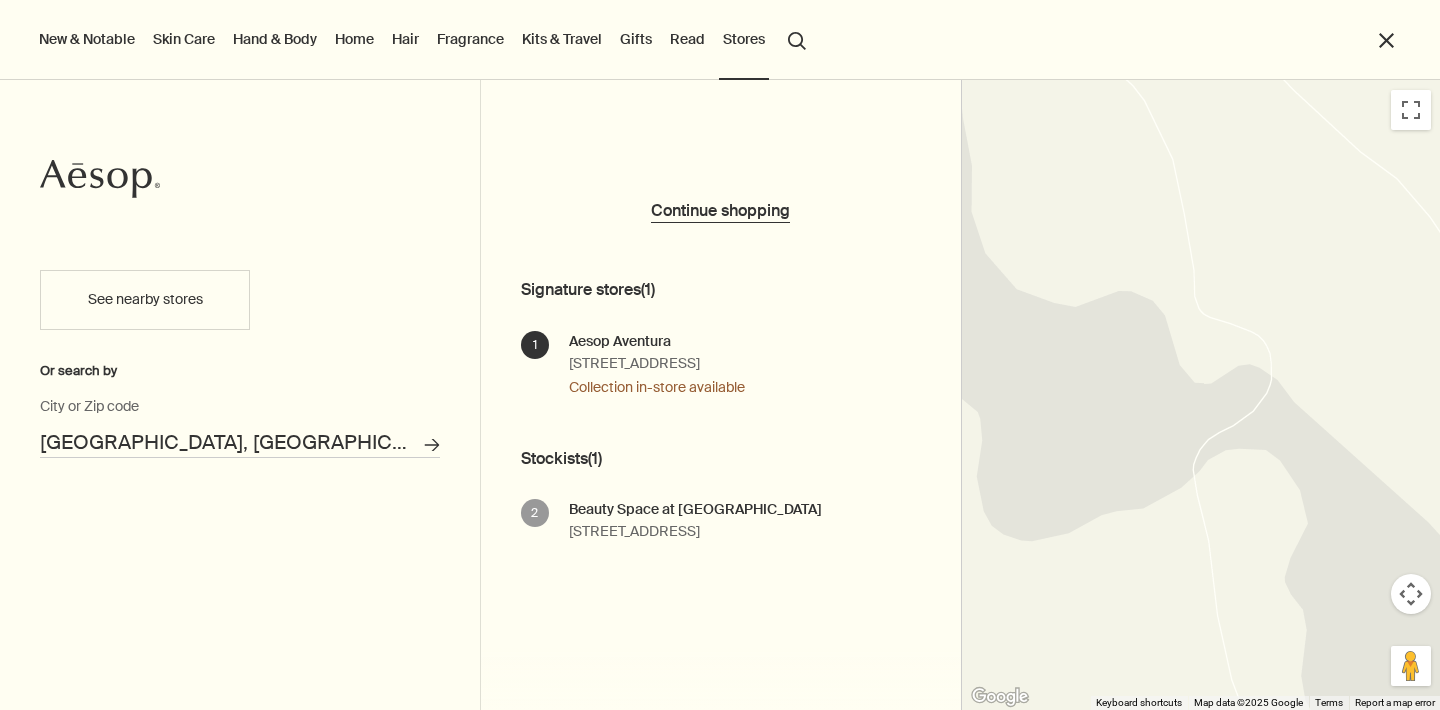 click at bounding box center (1411, 594) 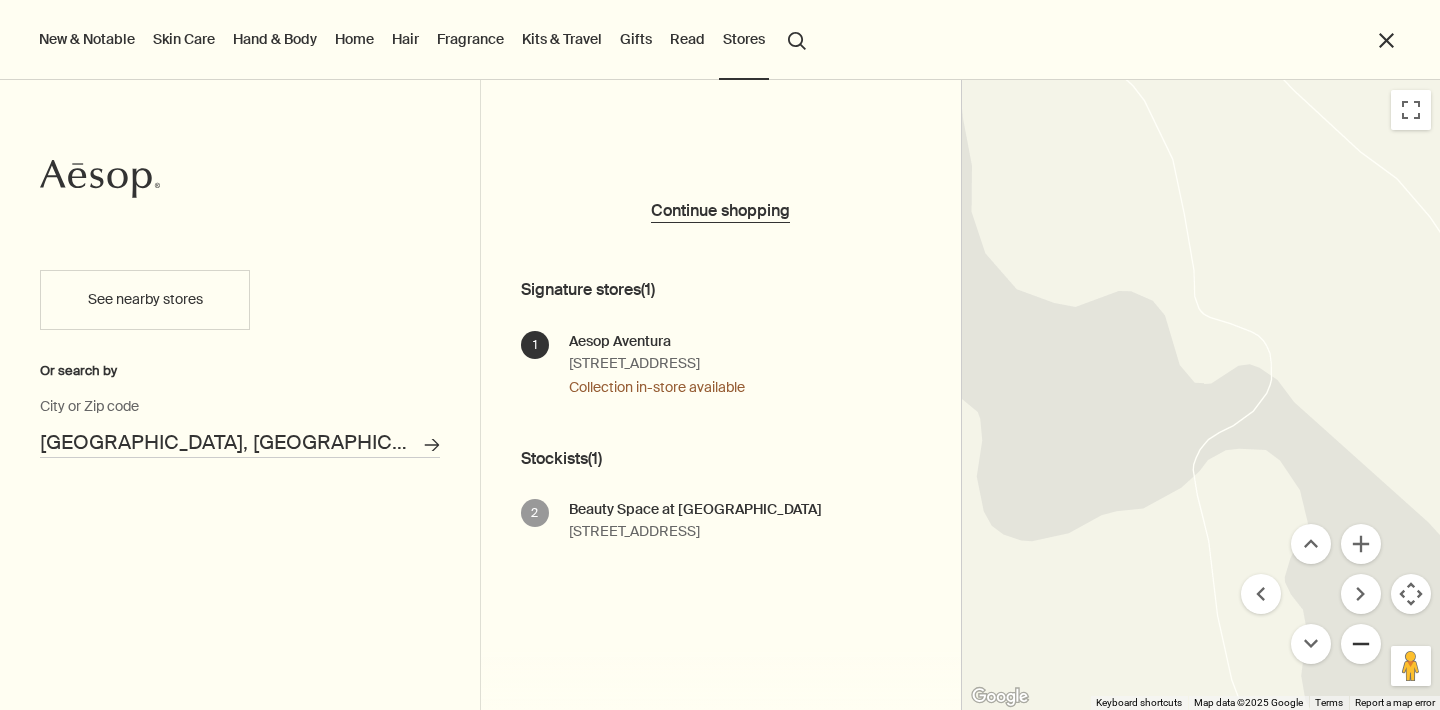 click at bounding box center (1361, 644) 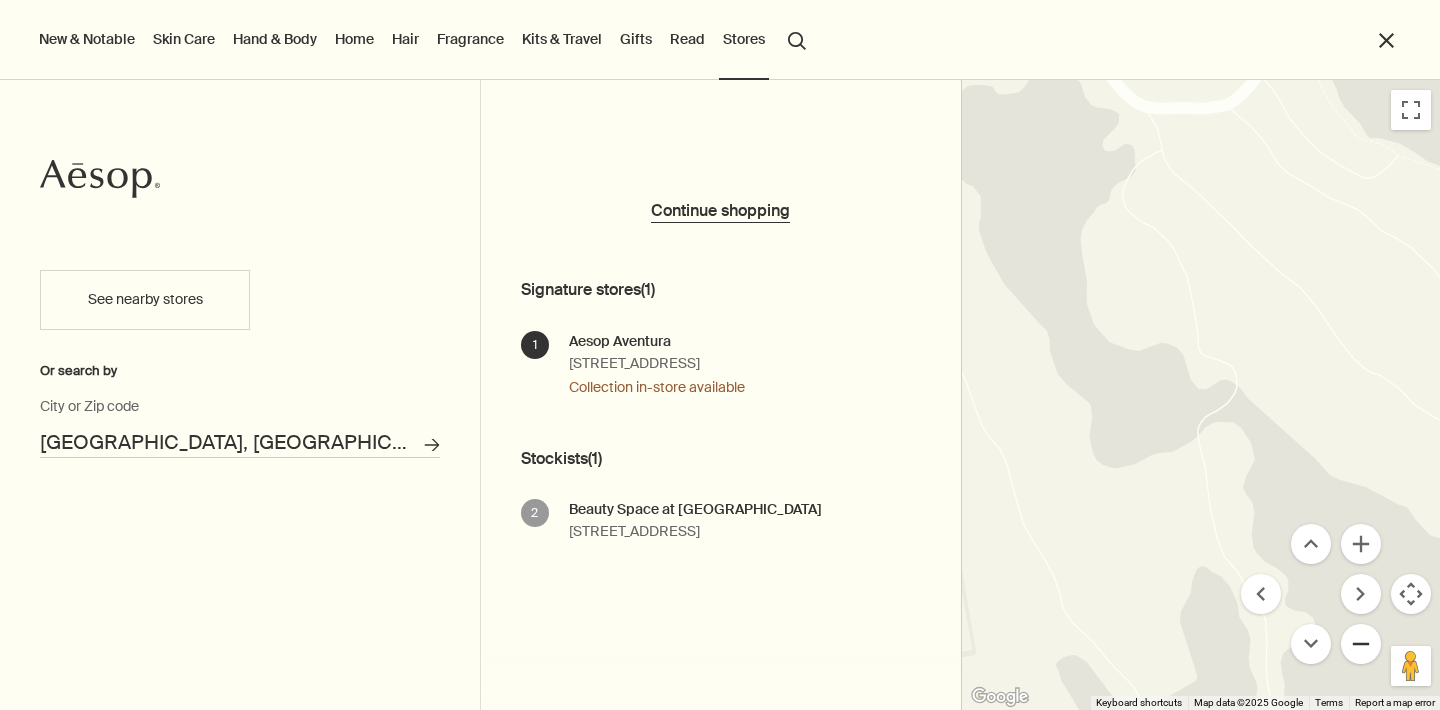 click at bounding box center (1361, 644) 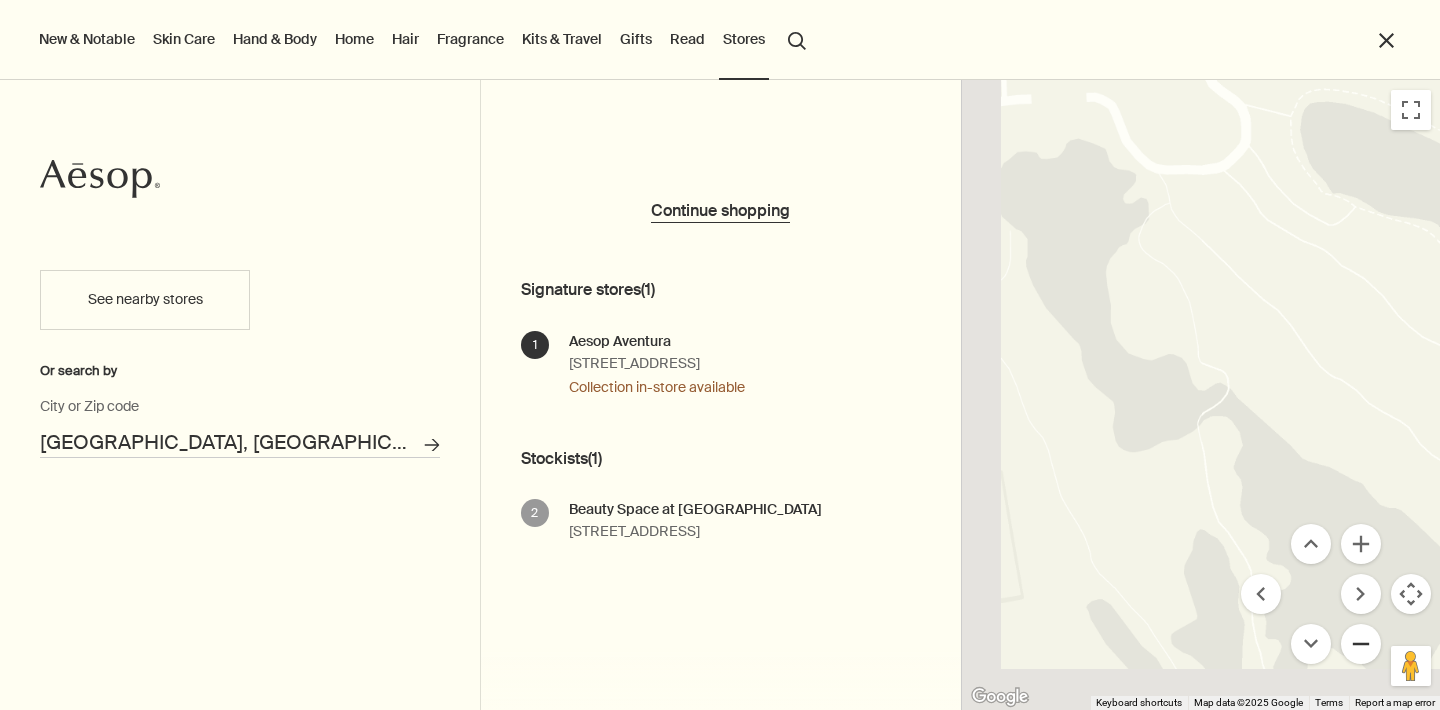 click at bounding box center [1361, 644] 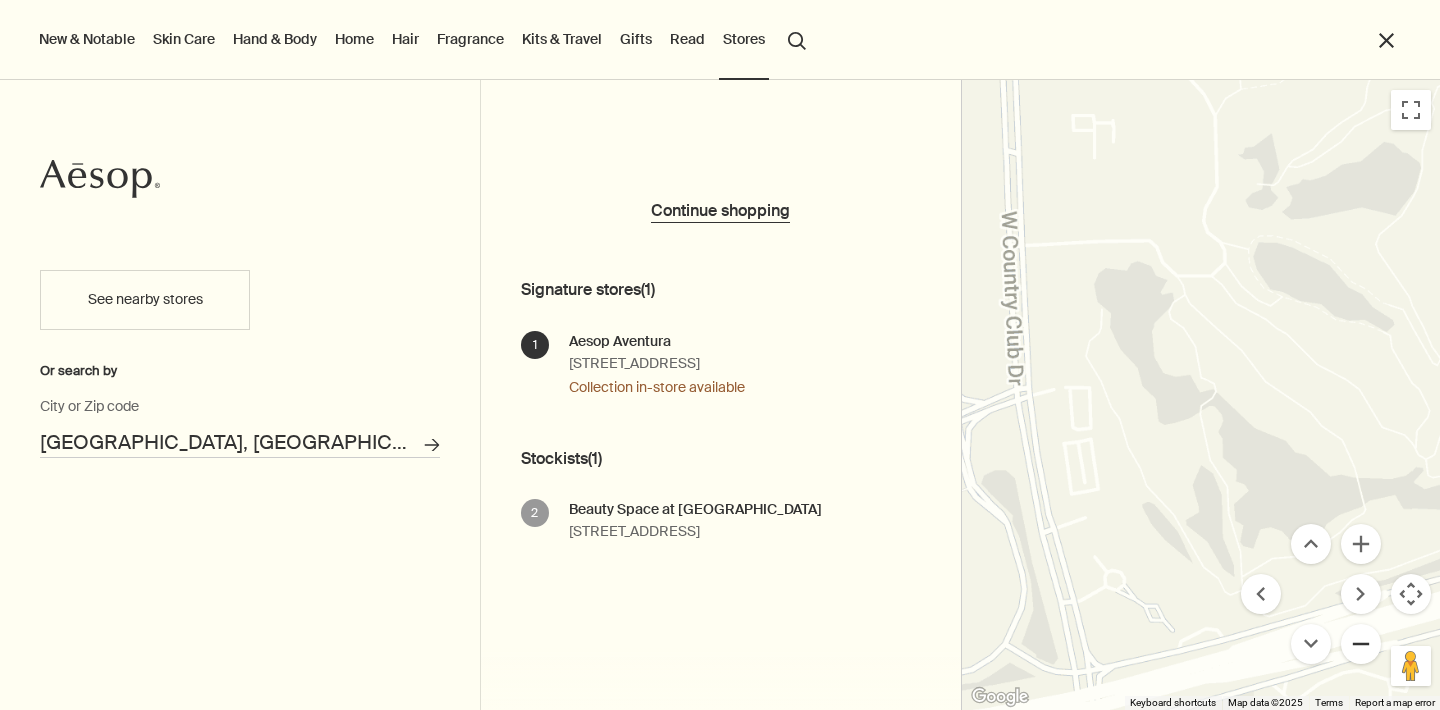 click at bounding box center (1361, 644) 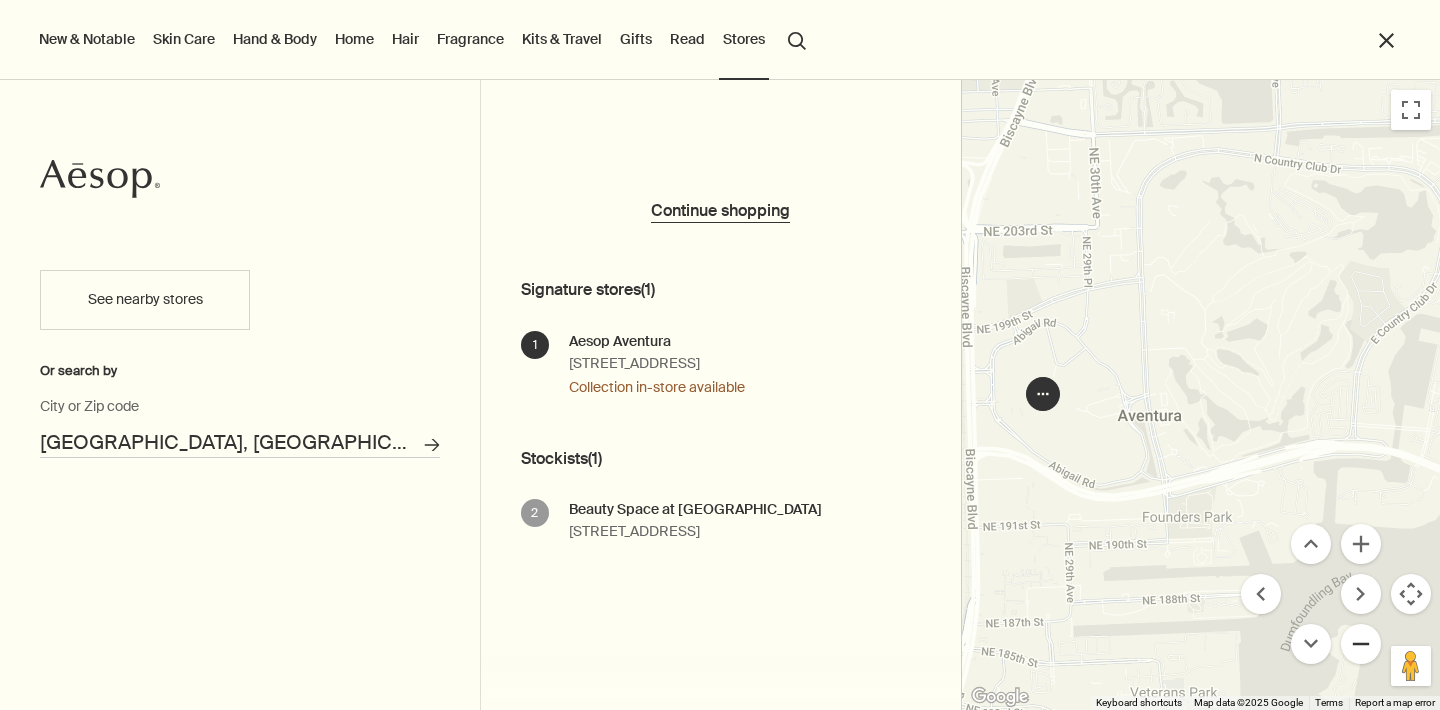 click at bounding box center (1361, 644) 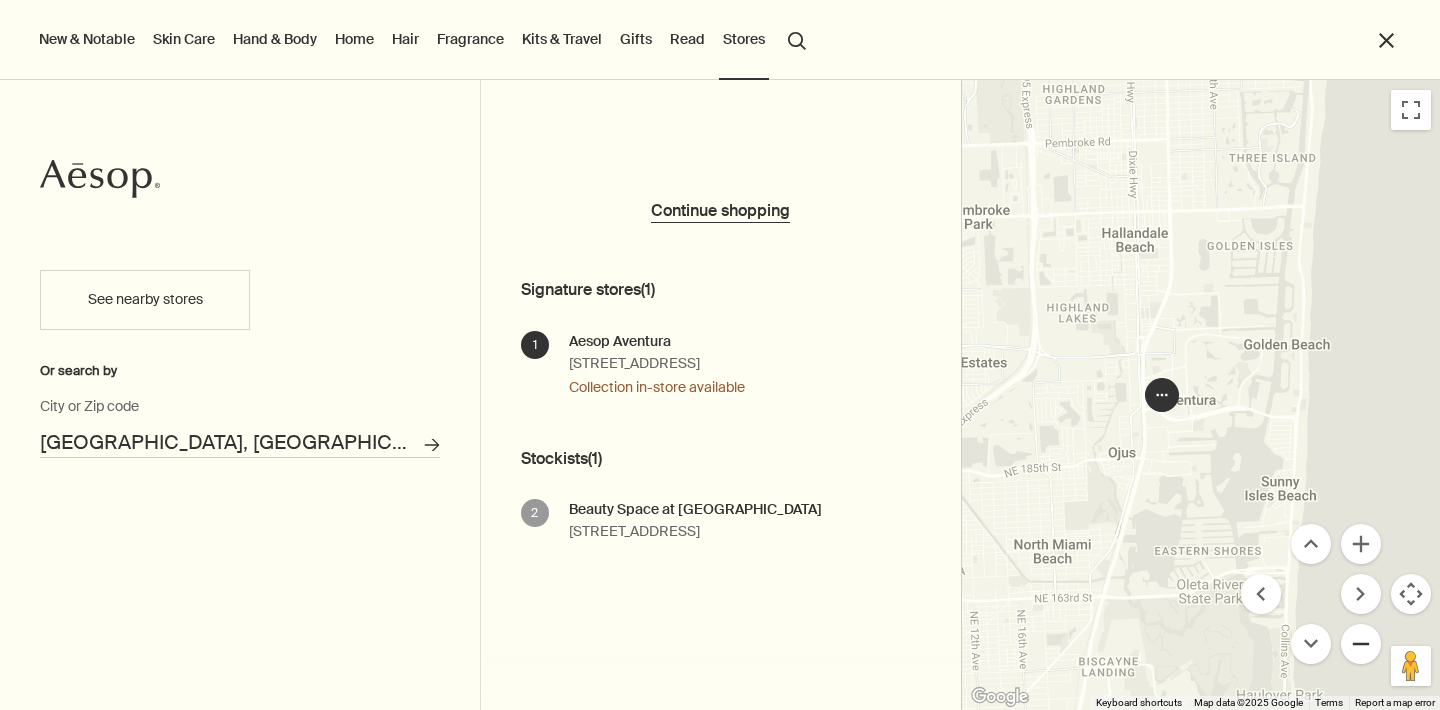click at bounding box center (1361, 644) 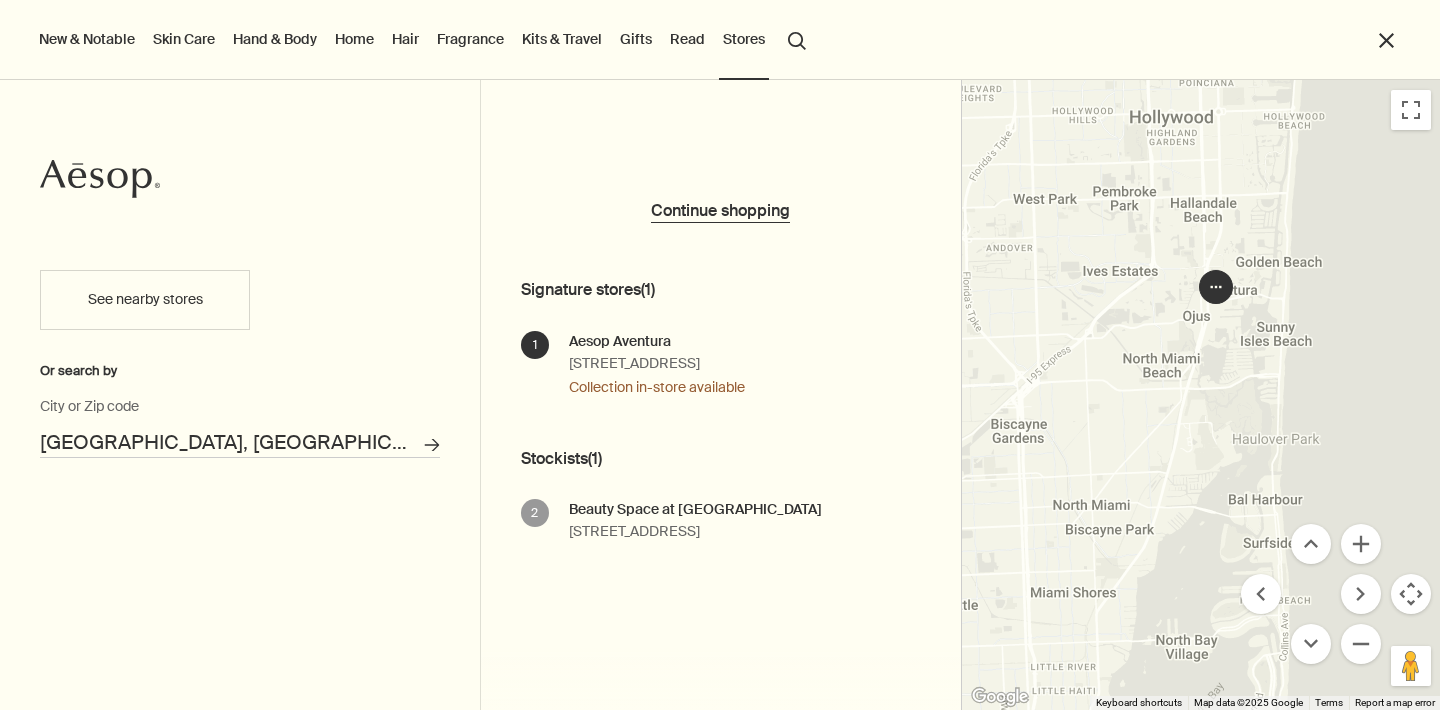 drag, startPoint x: 1181, startPoint y: 491, endPoint x: 1208, endPoint y: 398, distance: 96.84007 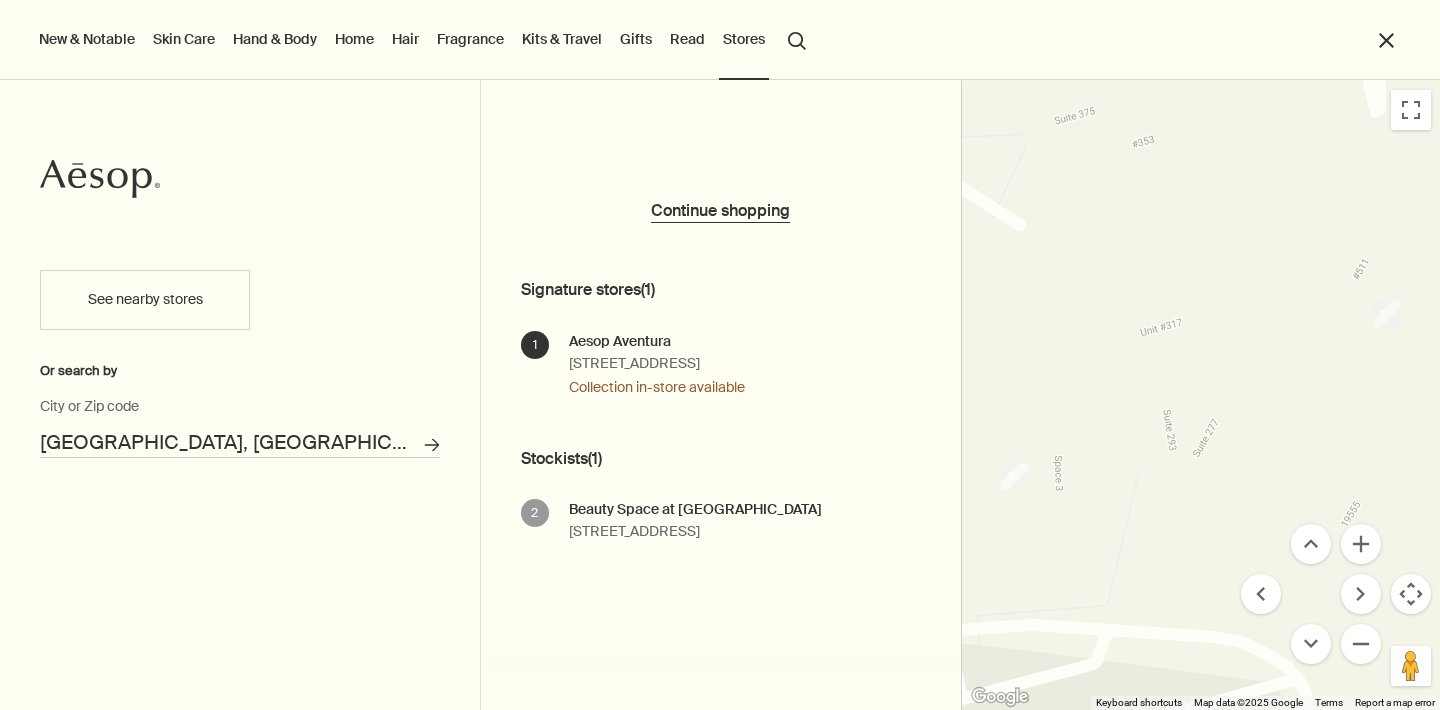 click on "Fort Lauderdale, FL" at bounding box center [240, 442] 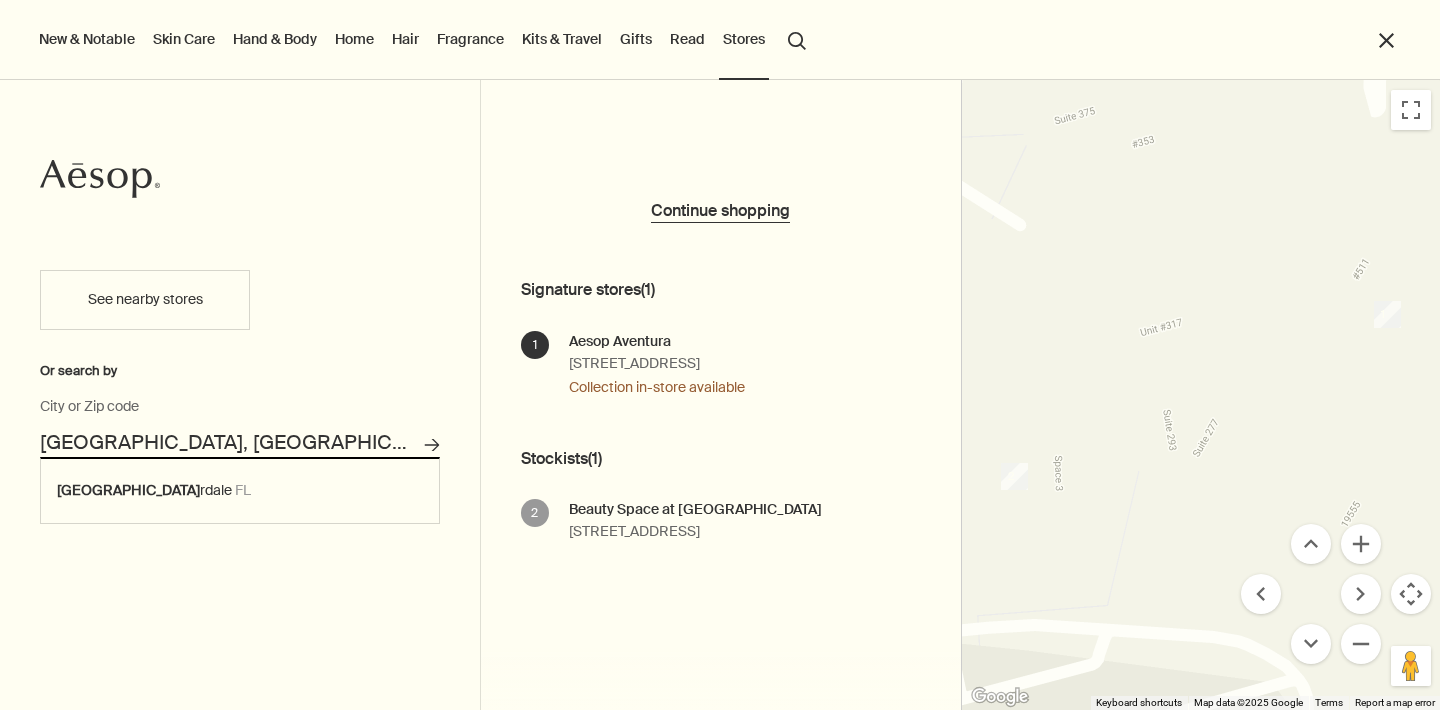 click on "Fort Lauderdale, FL" at bounding box center [240, 442] 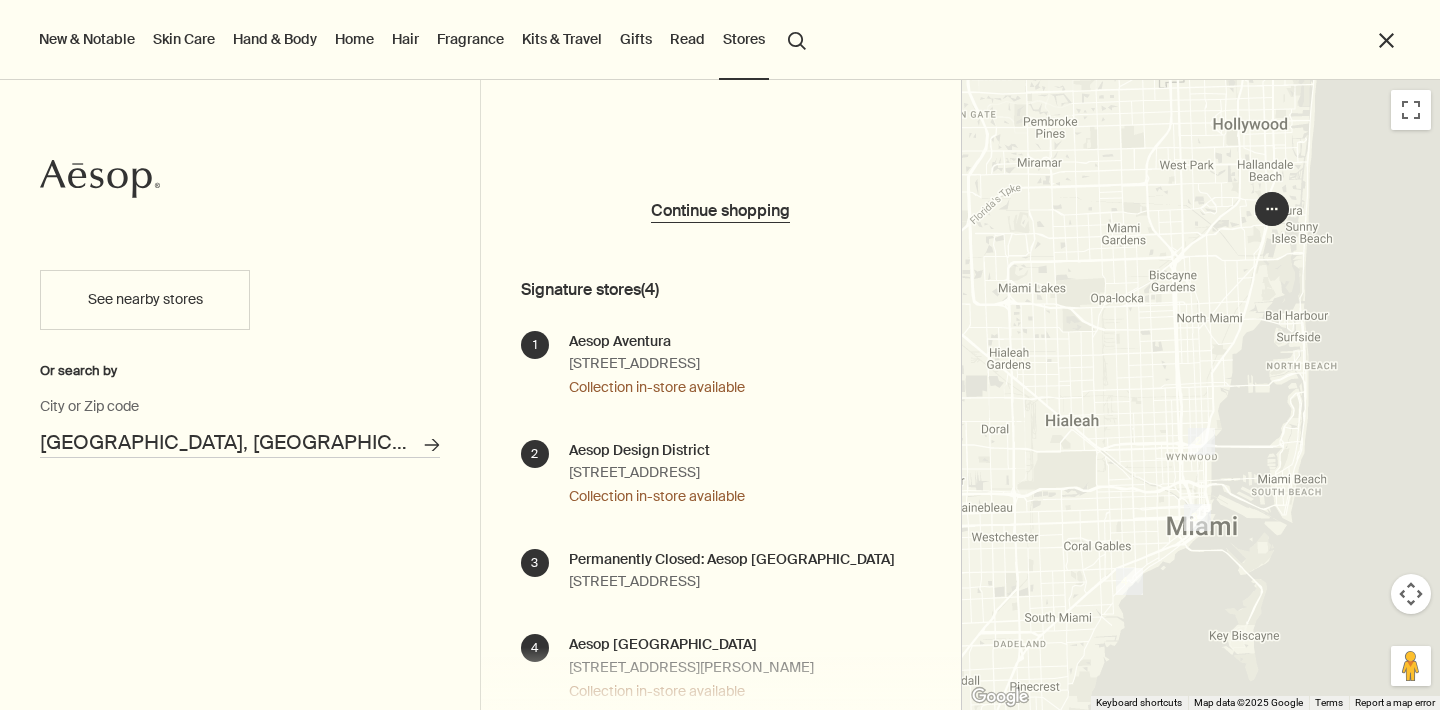 click on "Delray Beach, FL" at bounding box center [240, 442] 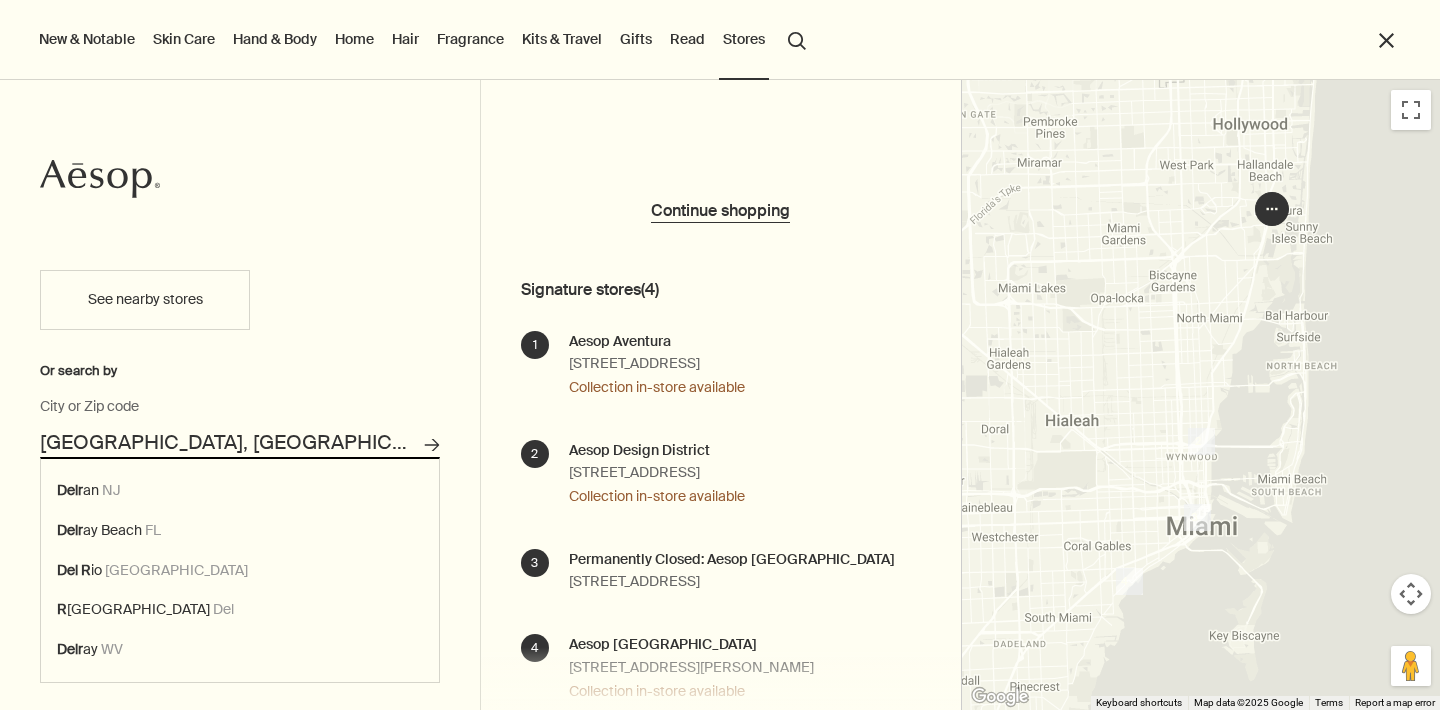 click on "Delray Beach, FL" at bounding box center (240, 442) 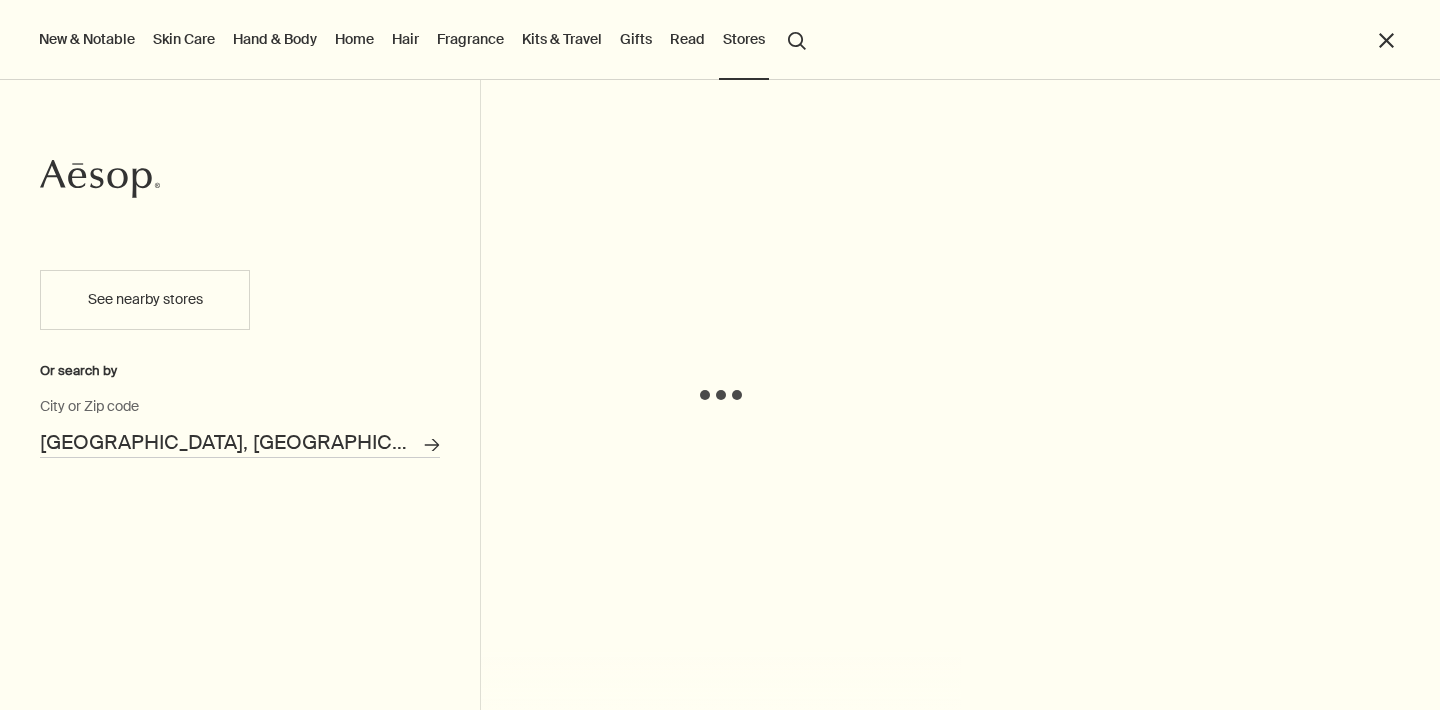 drag, startPoint x: 89, startPoint y: 480, endPoint x: 118, endPoint y: 492, distance: 31.38471 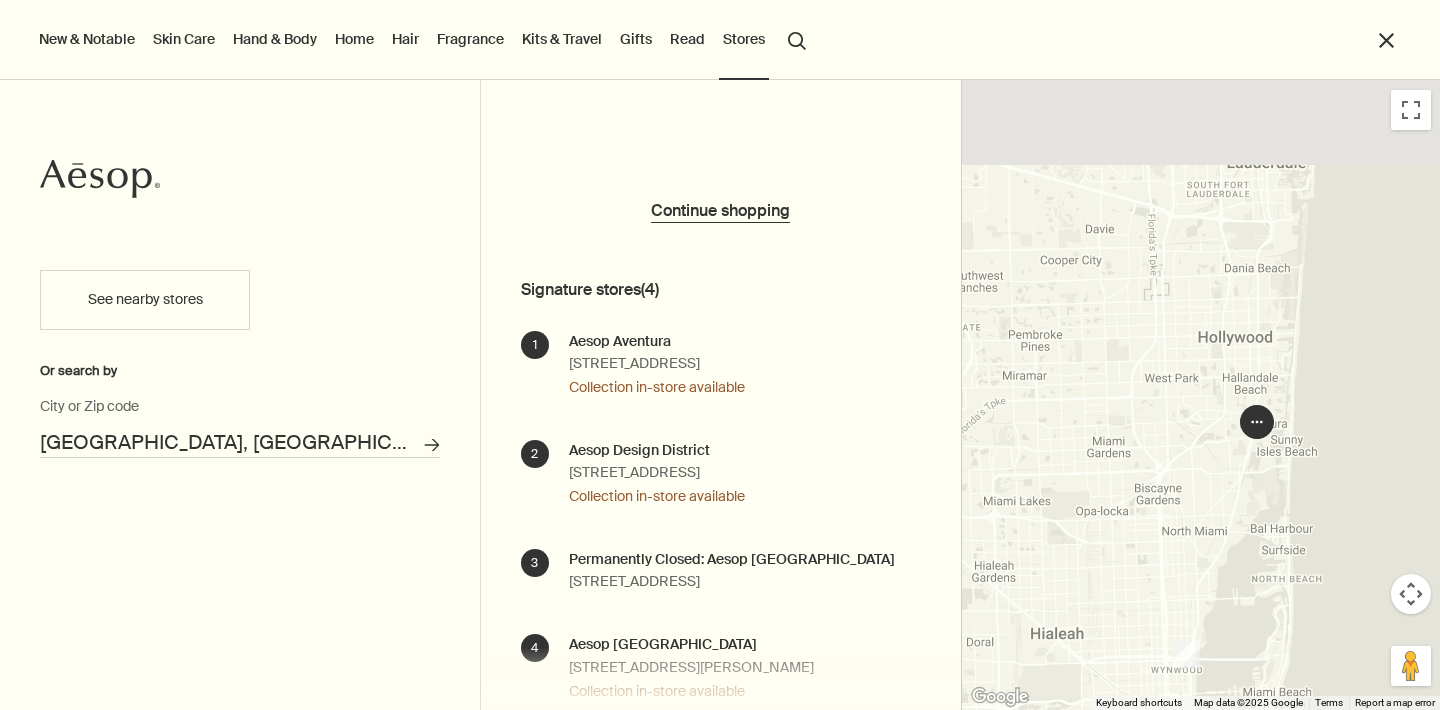 drag, startPoint x: 1374, startPoint y: 210, endPoint x: 1330, endPoint y: 524, distance: 317.0678 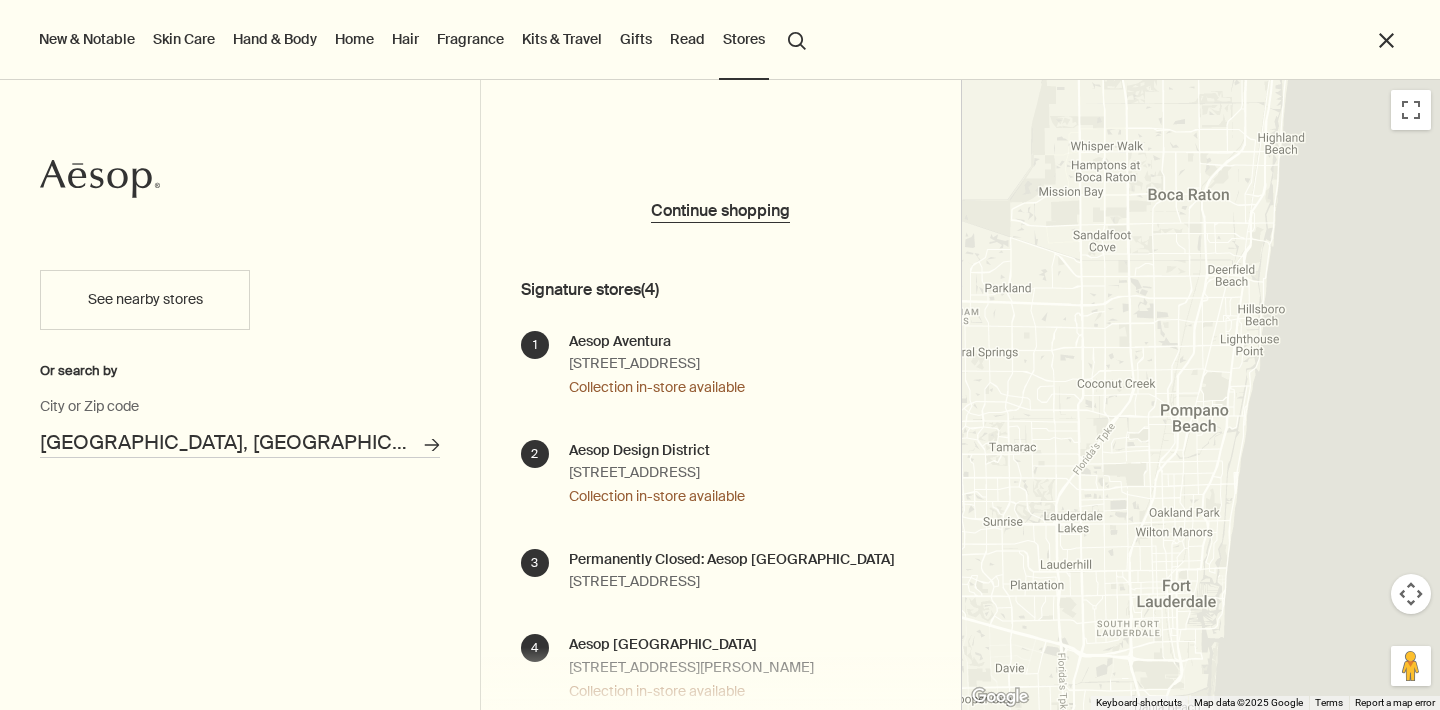 drag, startPoint x: 1317, startPoint y: 241, endPoint x: 1257, endPoint y: 582, distance: 346.23834 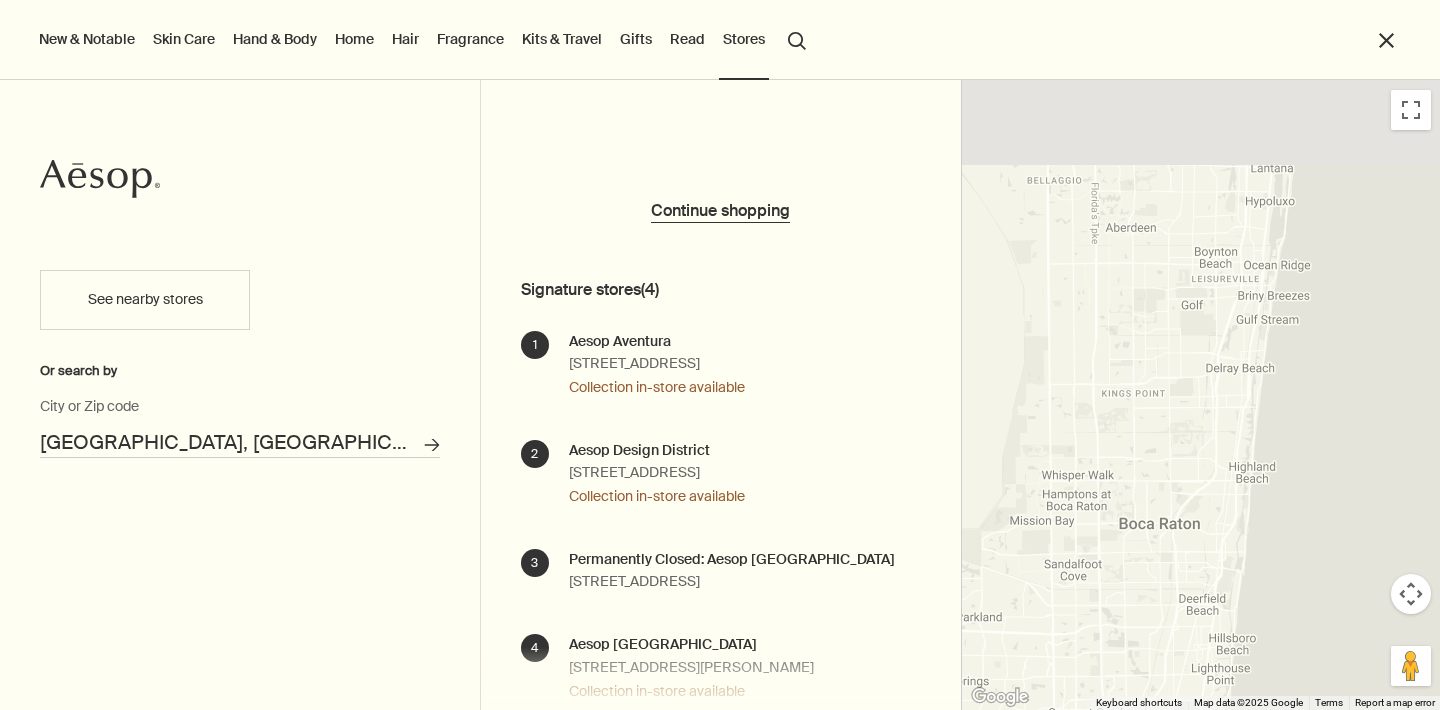 drag, startPoint x: 1253, startPoint y: 221, endPoint x: 1223, endPoint y: 556, distance: 336.3406 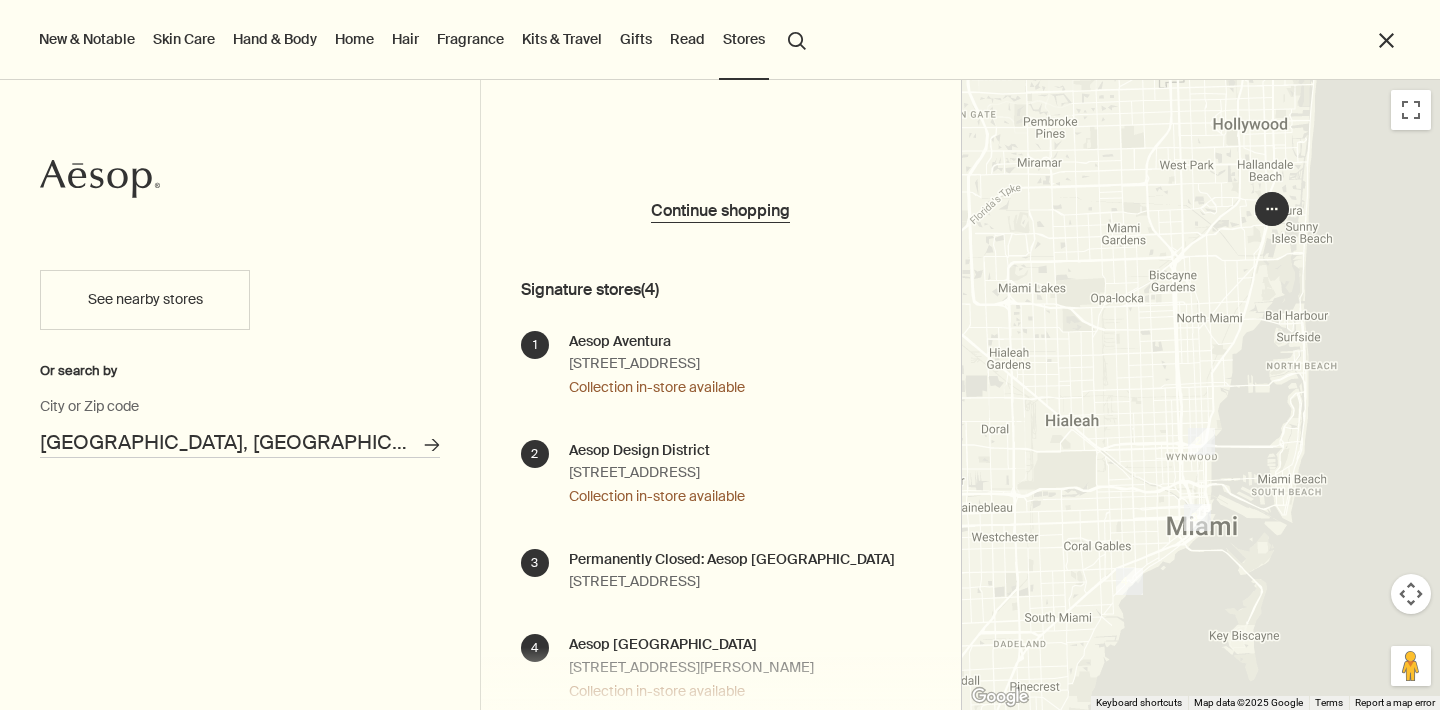 click on "Jacksonville, FL" at bounding box center [240, 442] 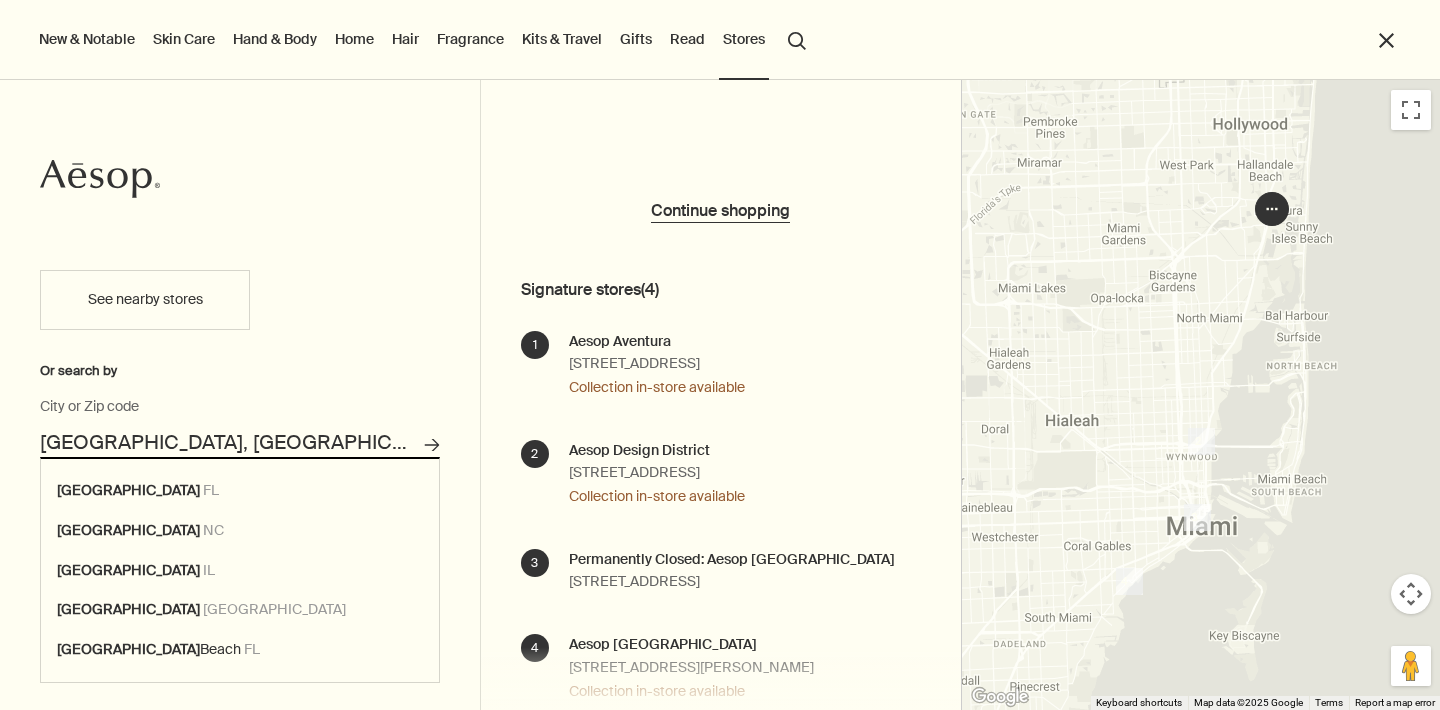 click on "Jacksonville, FL" at bounding box center [240, 442] 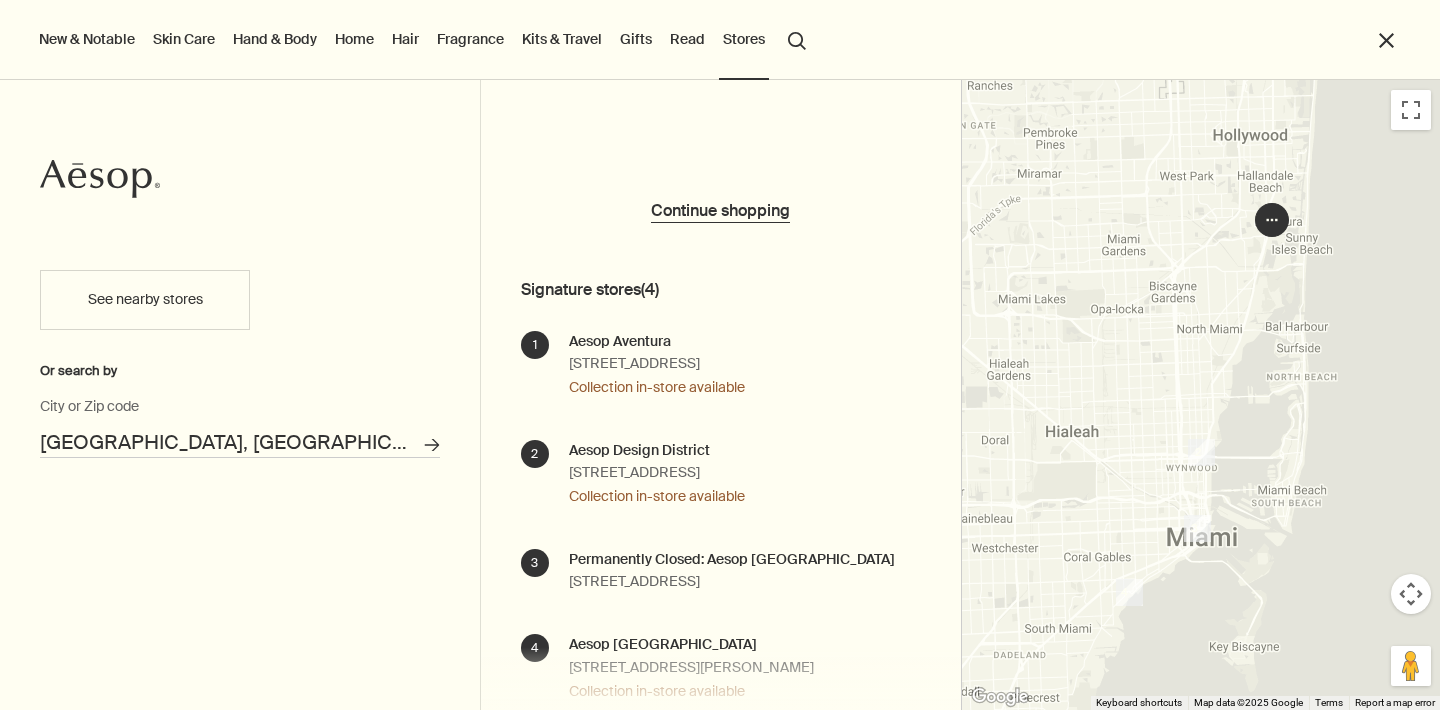 drag, startPoint x: 1322, startPoint y: 195, endPoint x: 1234, endPoint y: 679, distance: 491.93497 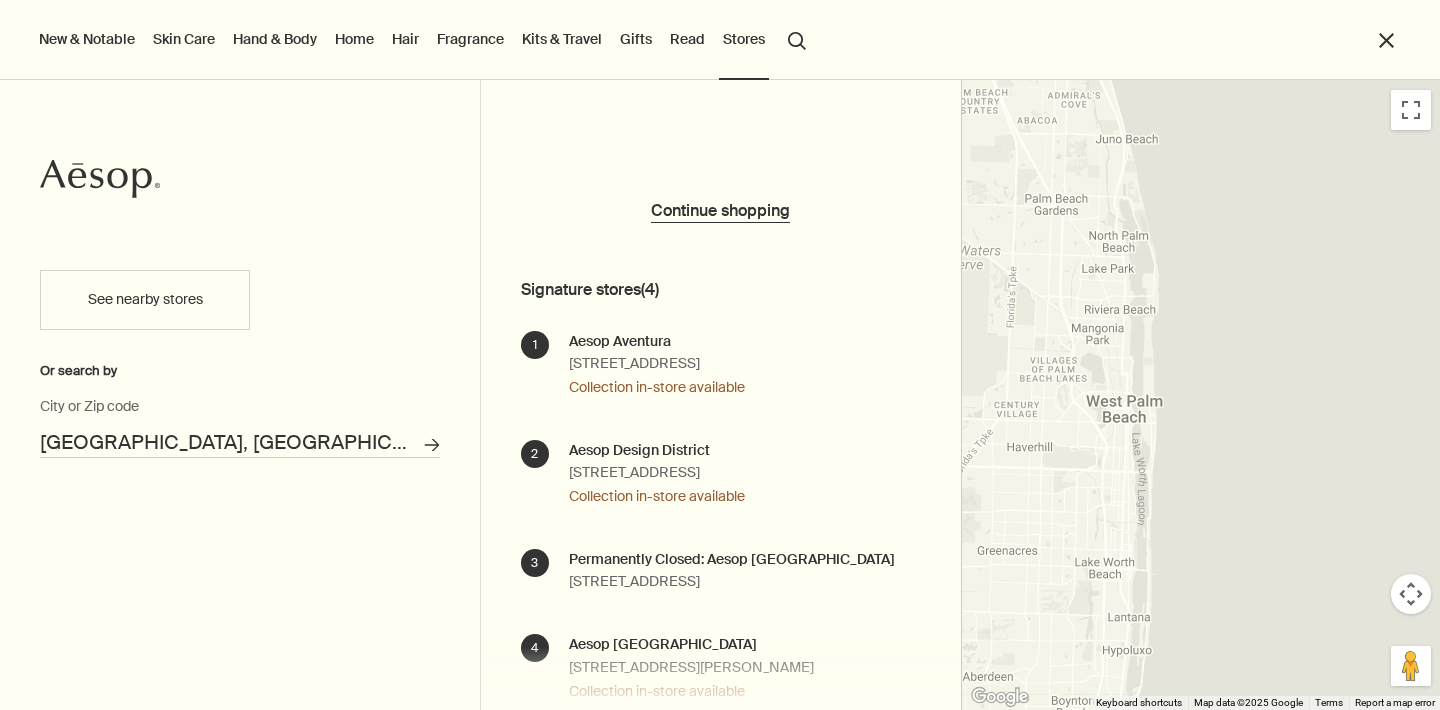 drag, startPoint x: 1141, startPoint y: 474, endPoint x: 1257, endPoint y: 720, distance: 271.97794 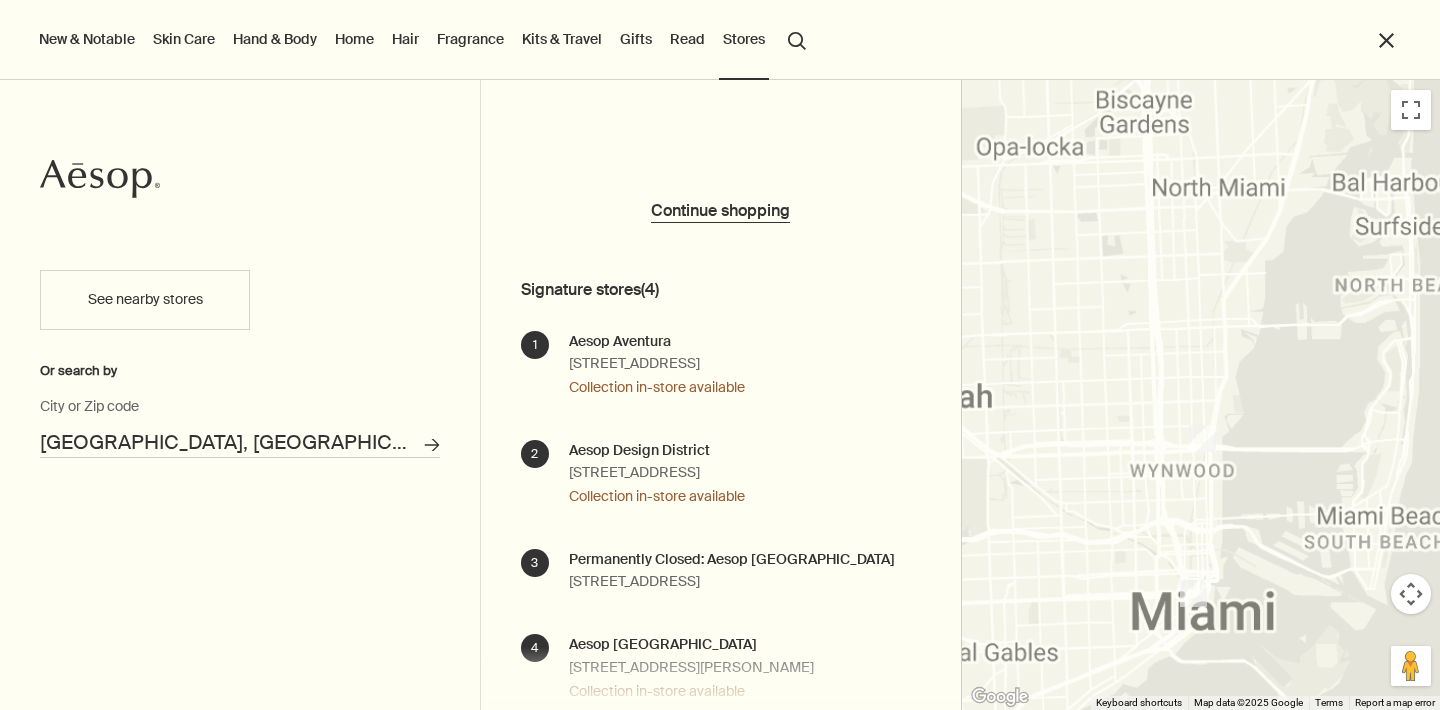 click on "Boca Raton, FL" at bounding box center (240, 442) 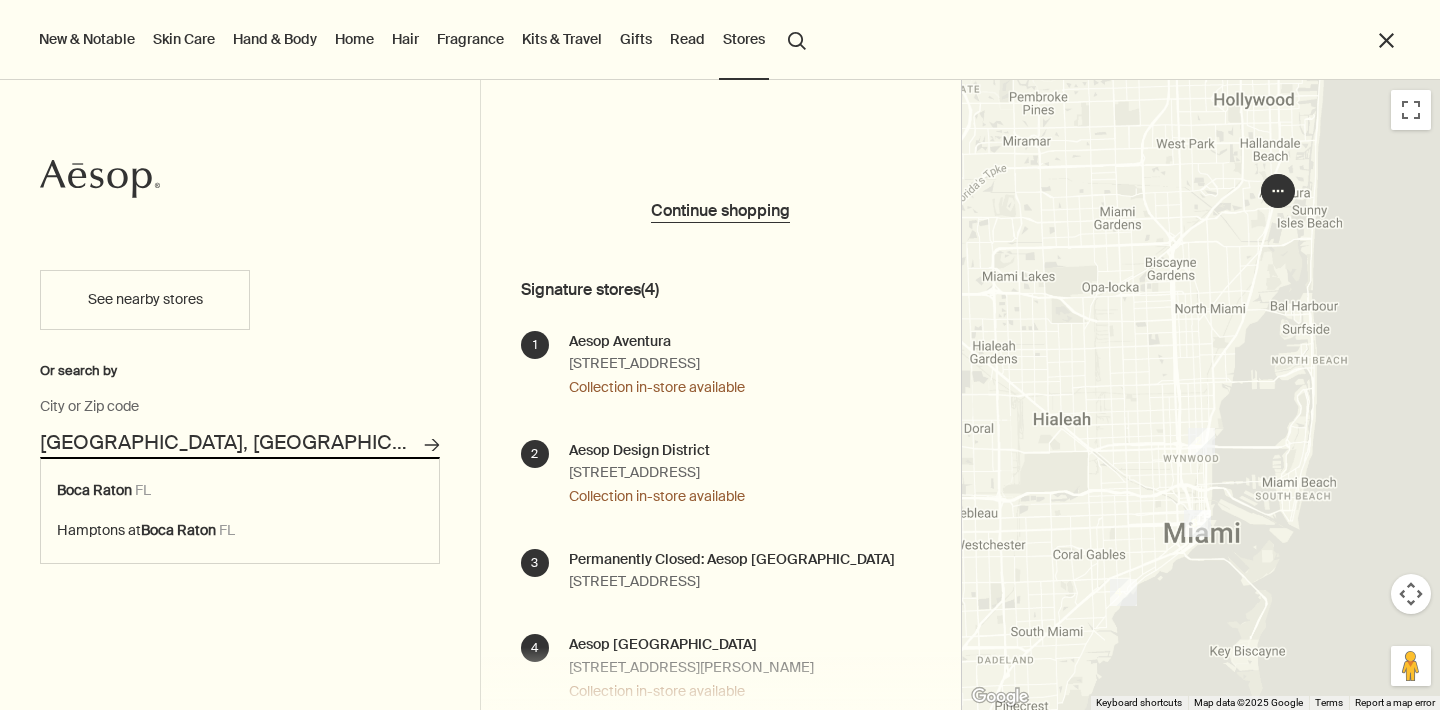 click on "Boca Raton, FL" at bounding box center (240, 442) 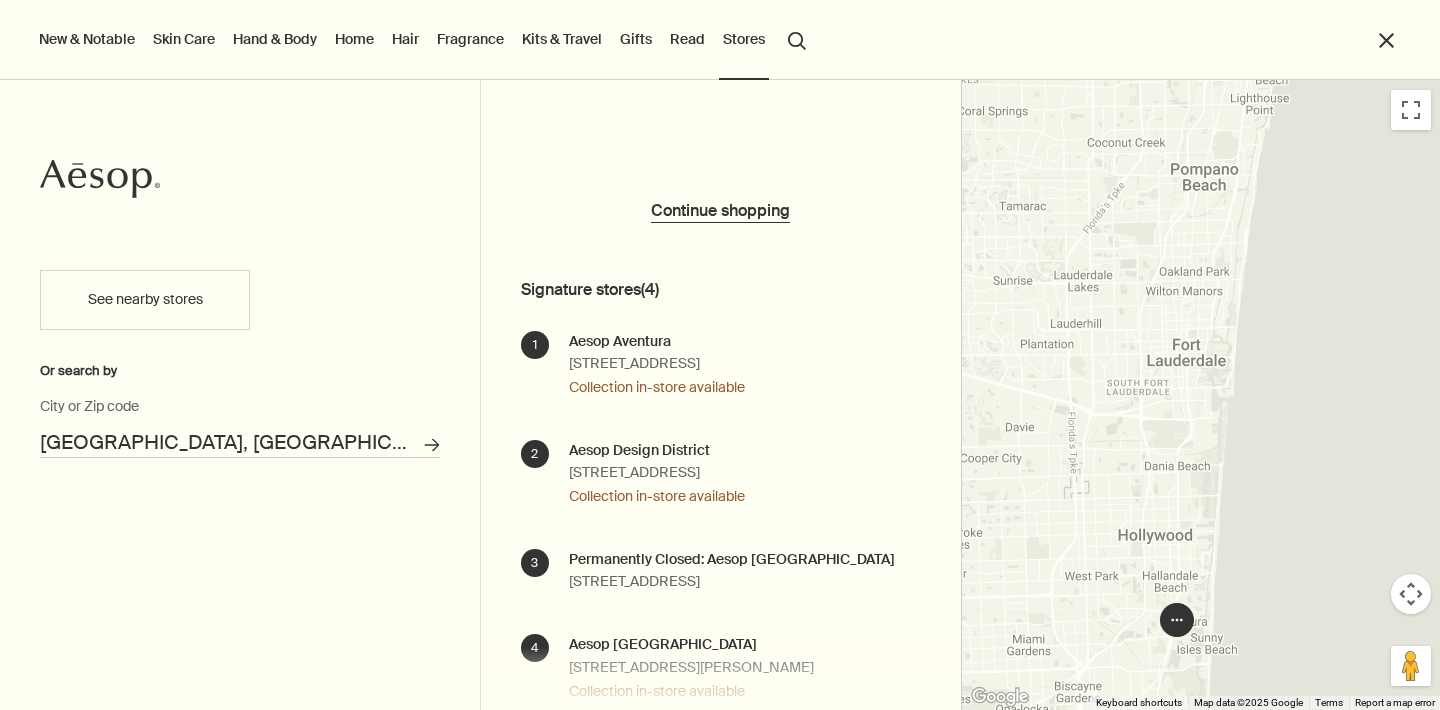drag, startPoint x: 1315, startPoint y: 151, endPoint x: 1219, endPoint y: 565, distance: 424.9847 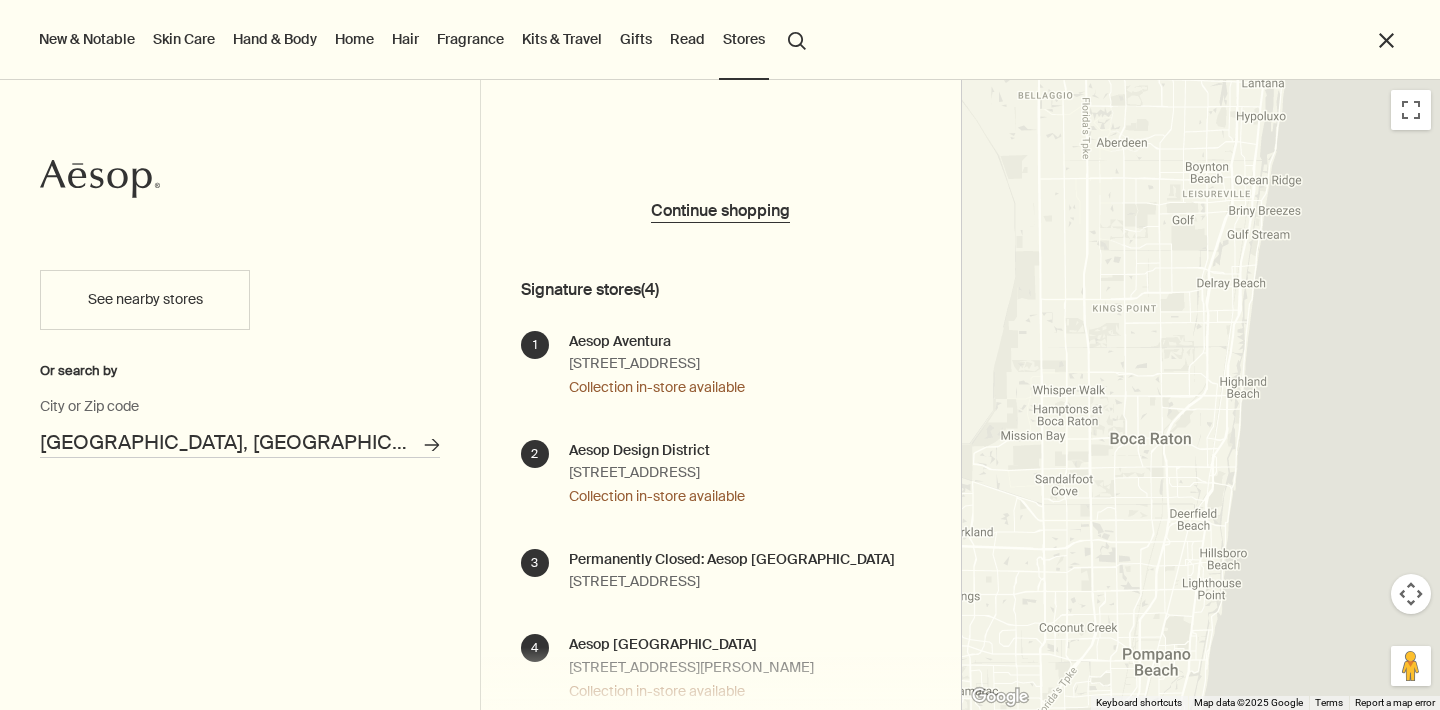 drag, startPoint x: 1282, startPoint y: 211, endPoint x: 1235, endPoint y: 702, distance: 493.24435 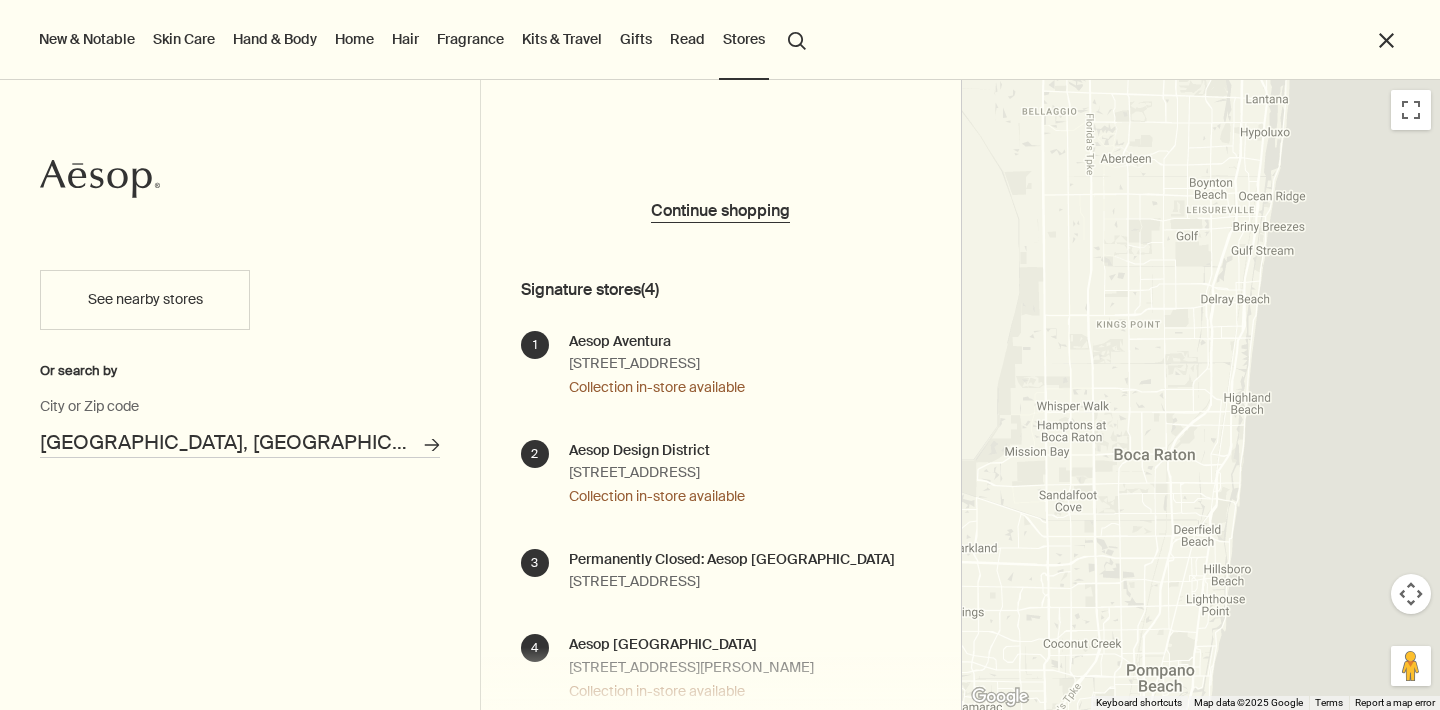 drag, startPoint x: 1218, startPoint y: 303, endPoint x: 1218, endPoint y: 621, distance: 318 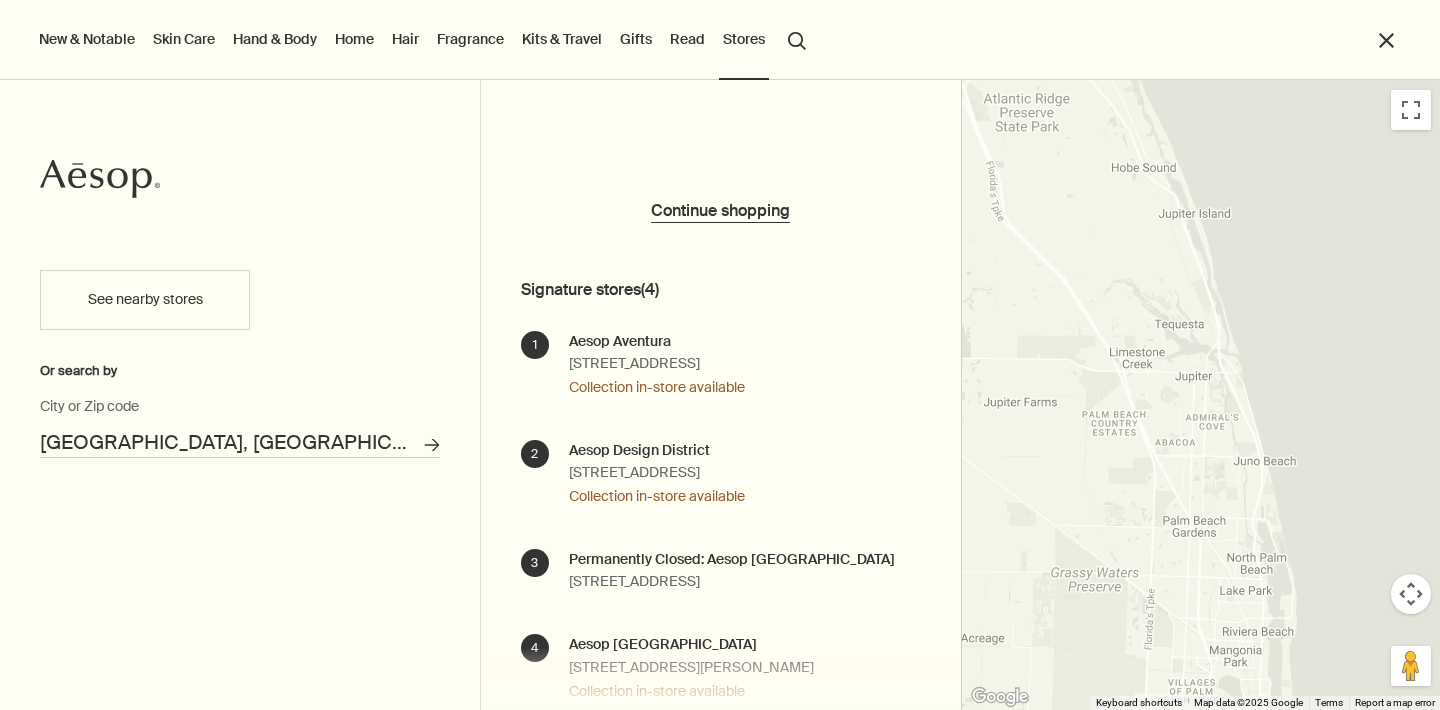 drag, startPoint x: 1125, startPoint y: 298, endPoint x: 1358, endPoint y: 508, distance: 313.6702 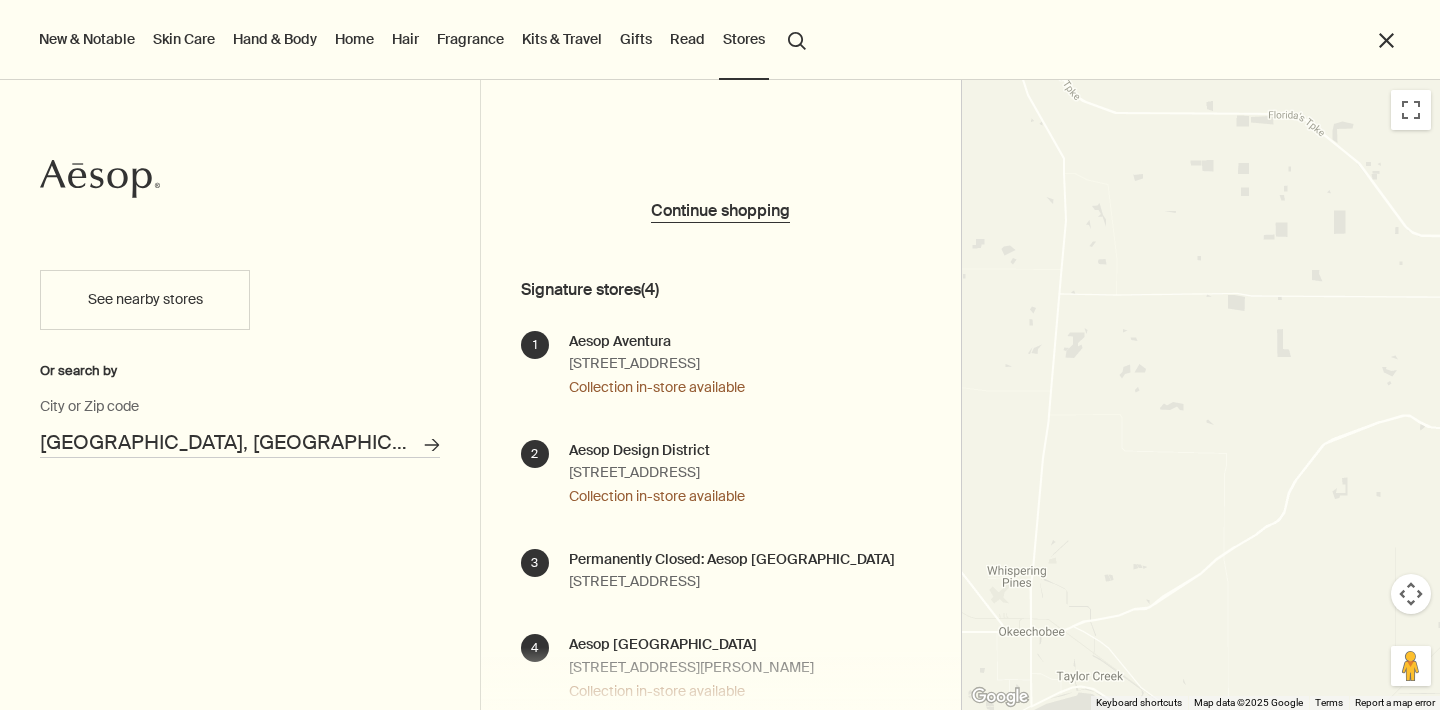 click at bounding box center (1411, 594) 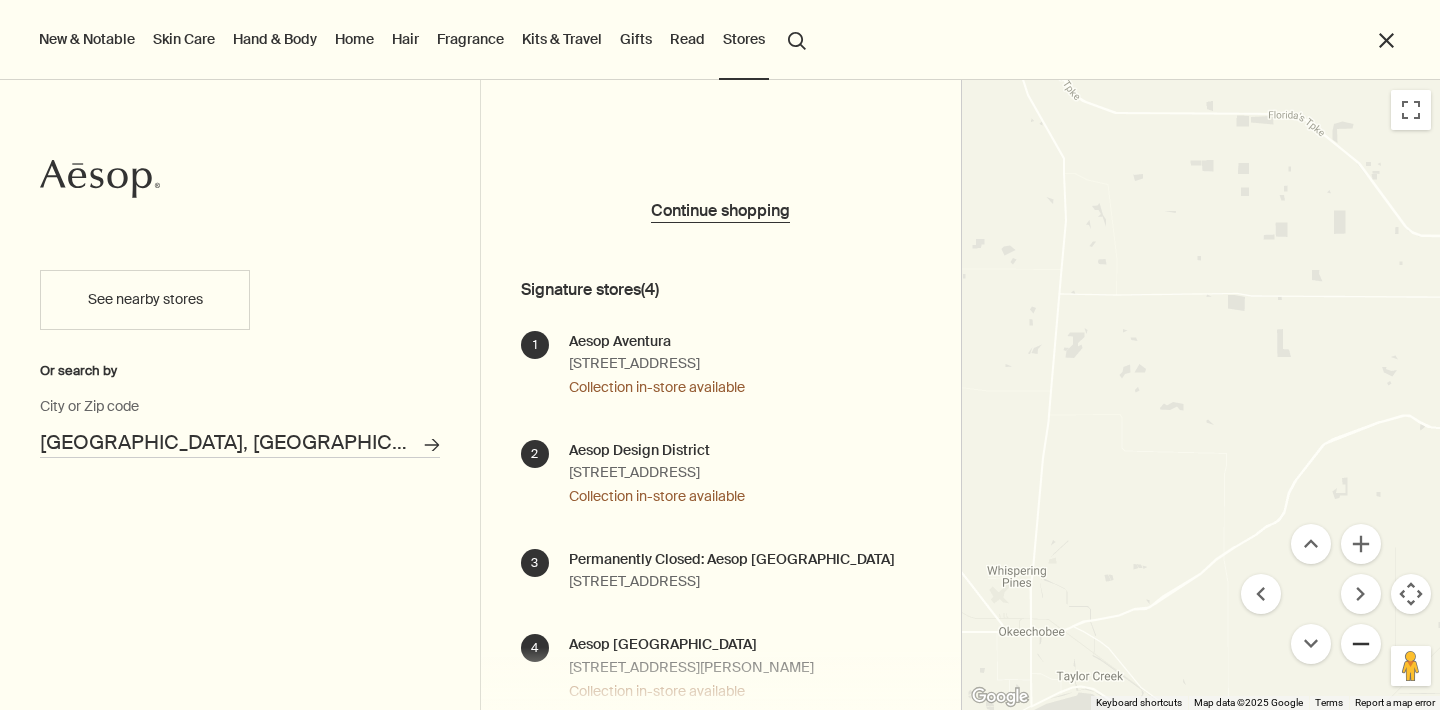 click at bounding box center (1361, 644) 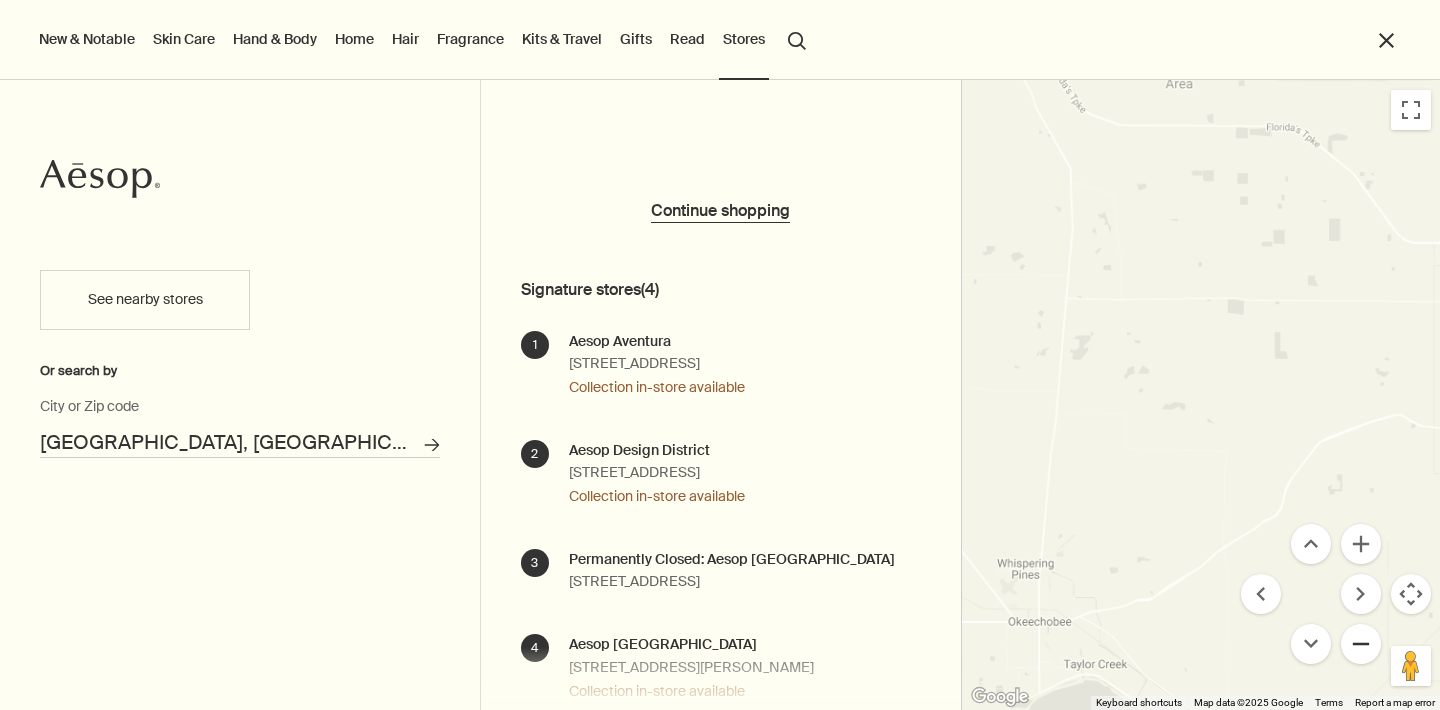 click at bounding box center (1361, 644) 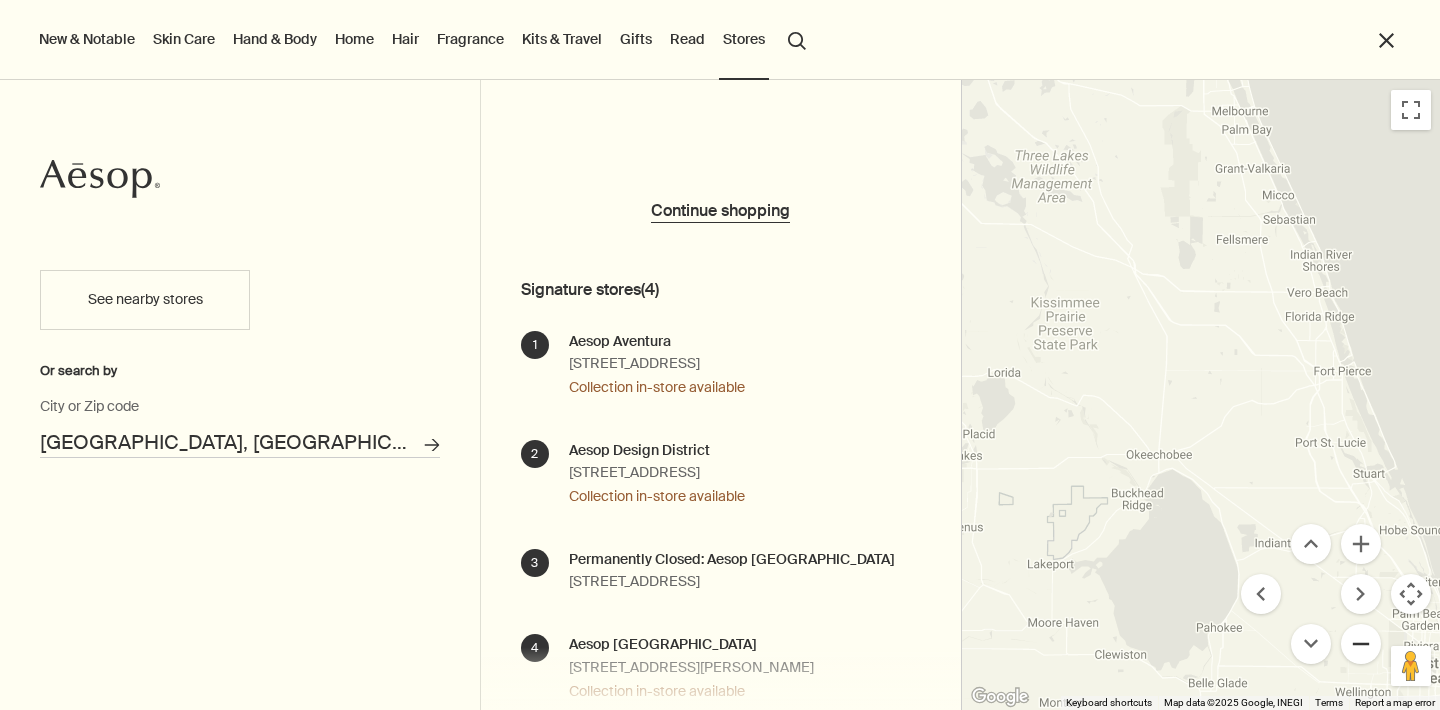 click at bounding box center (1361, 644) 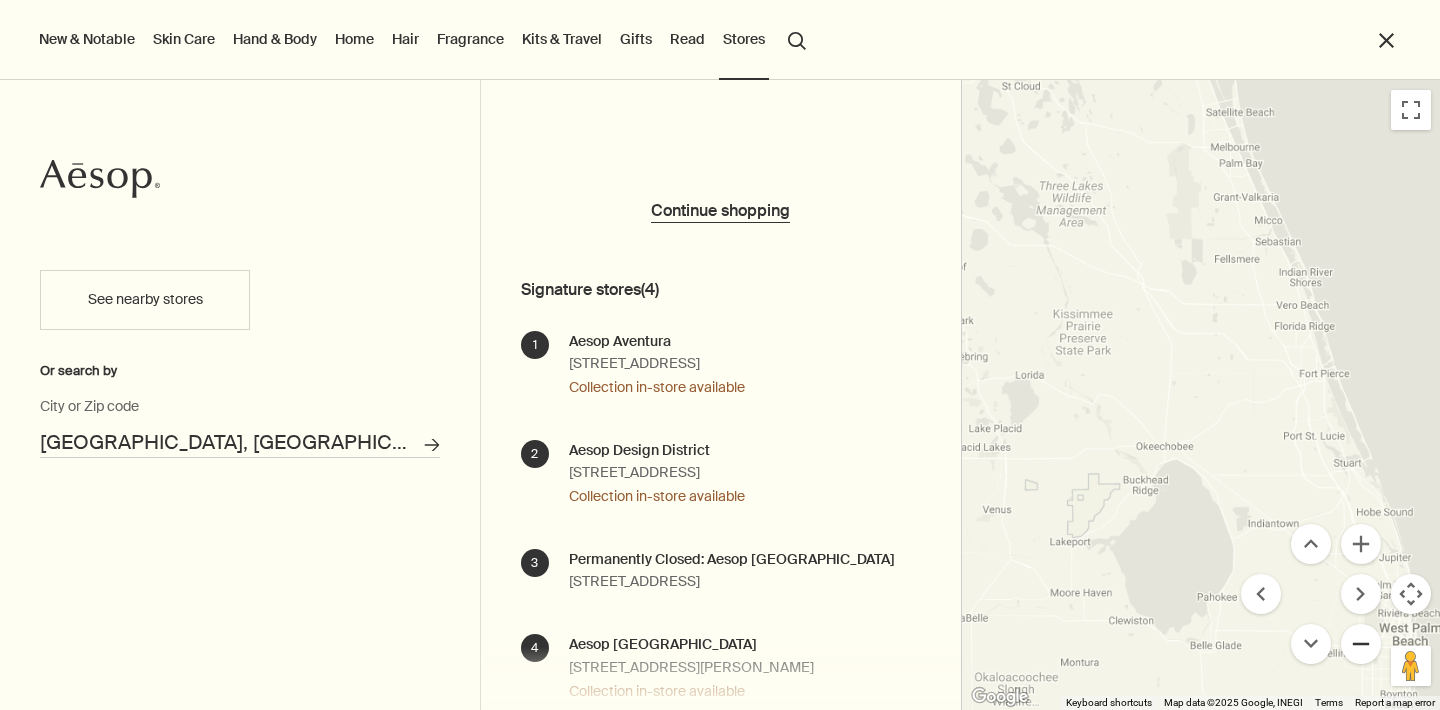 click at bounding box center [1361, 644] 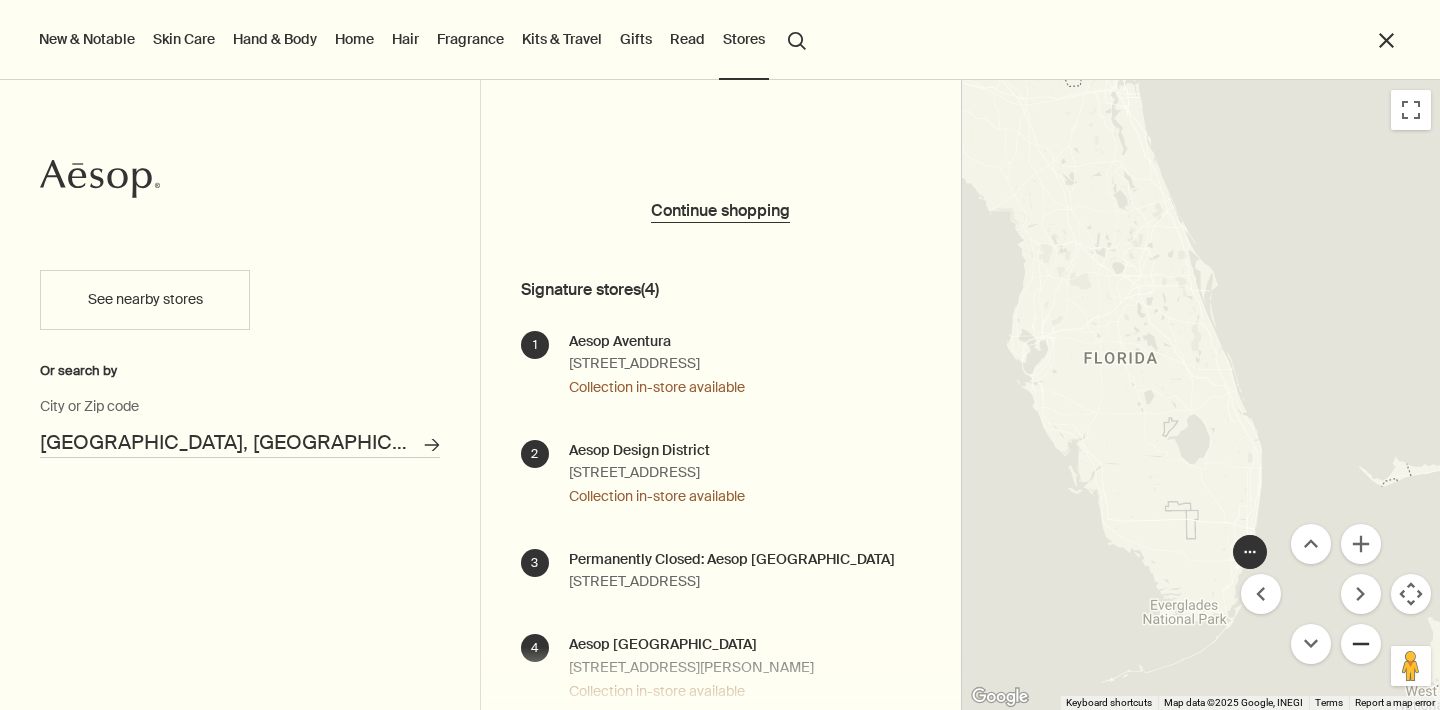 click at bounding box center [1361, 644] 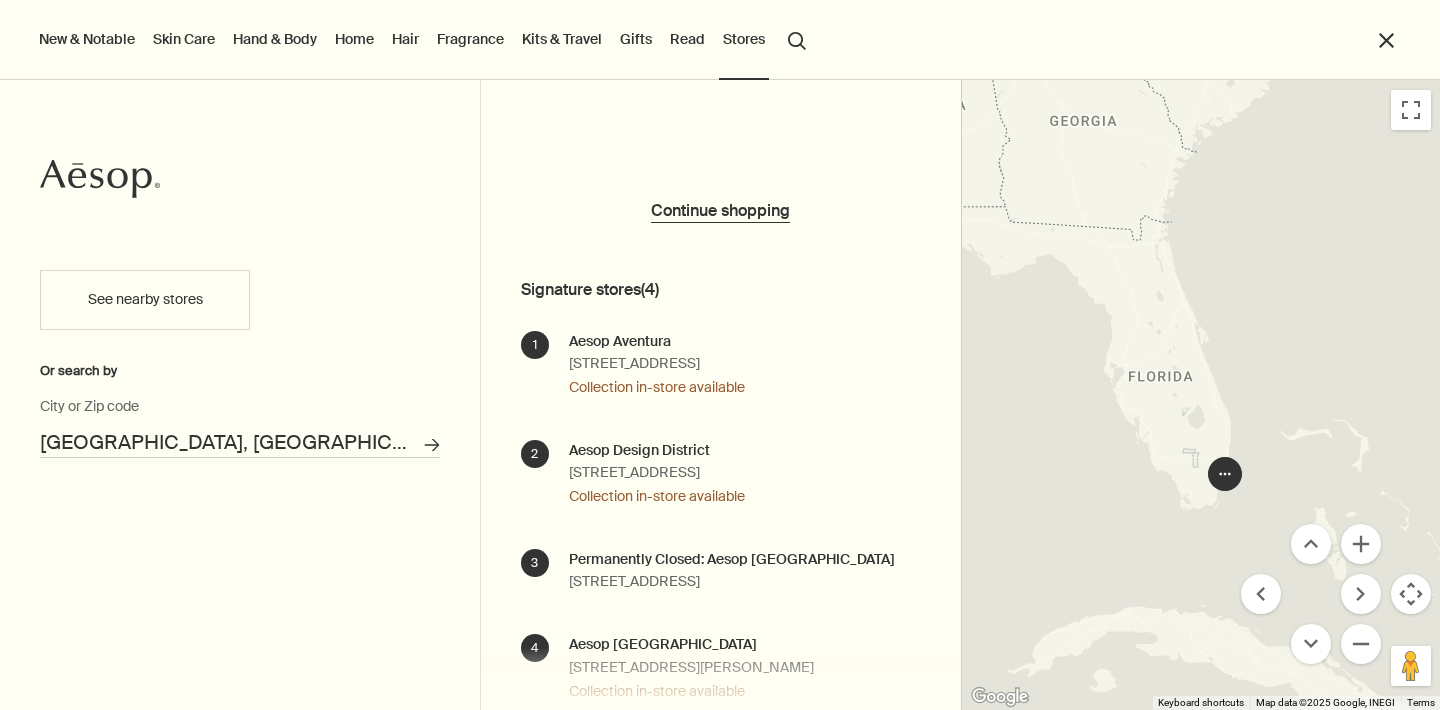 click on "Palm Beach, FL" at bounding box center (240, 442) 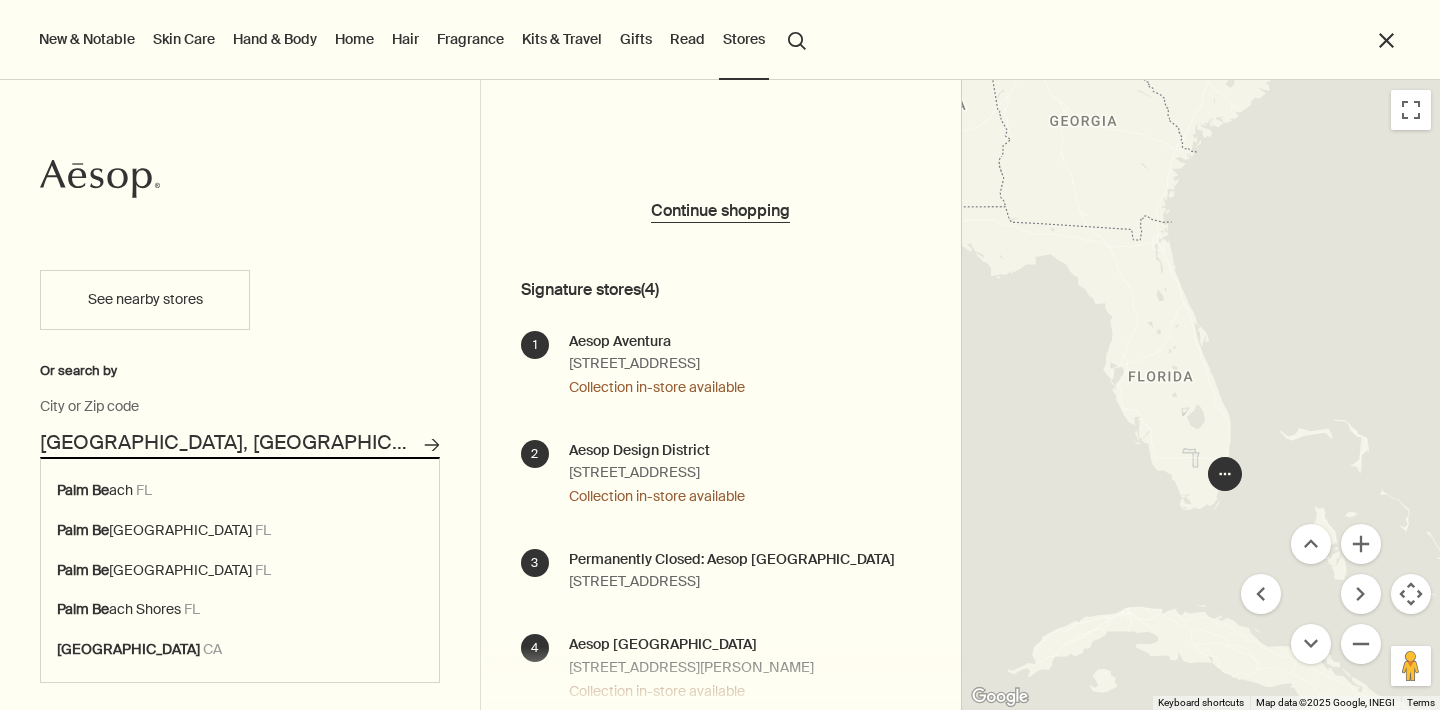 click on "Palm Beach, FL" at bounding box center [240, 442] 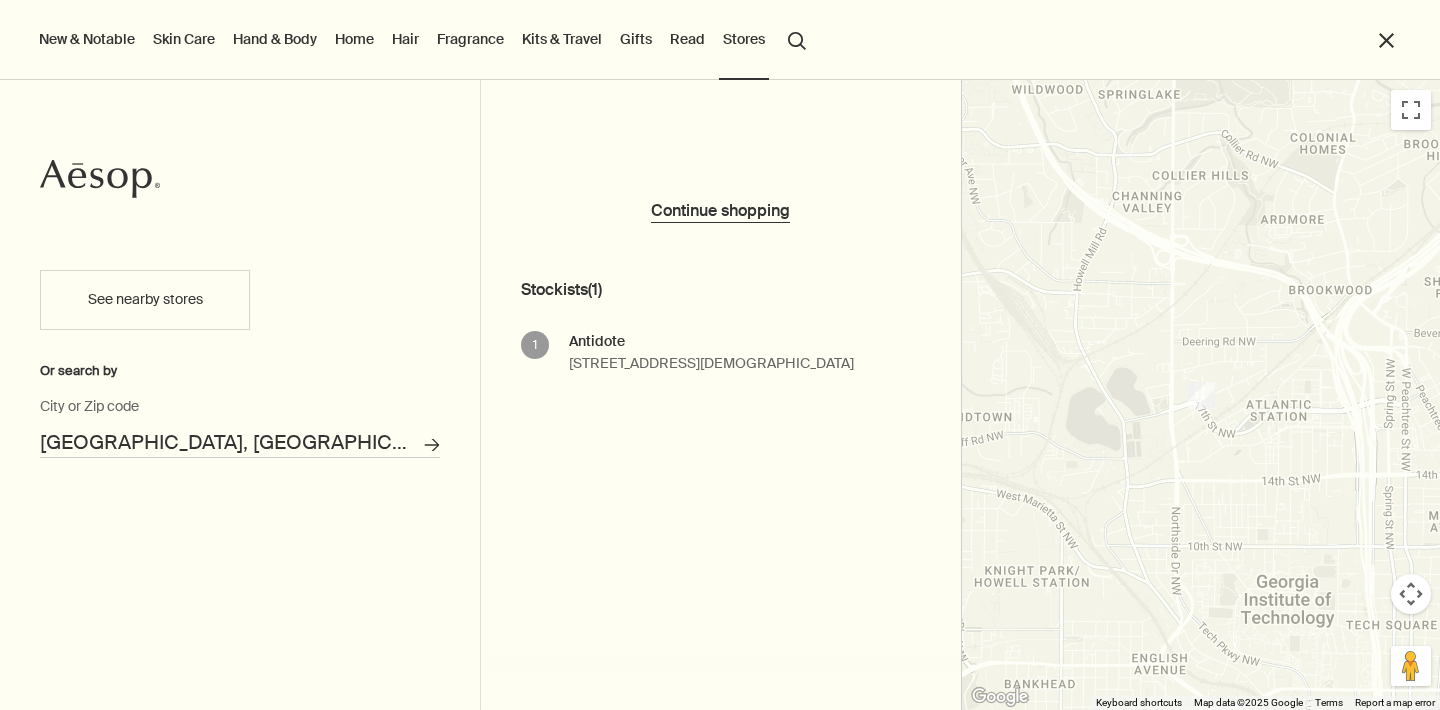 click at bounding box center [1411, 594] 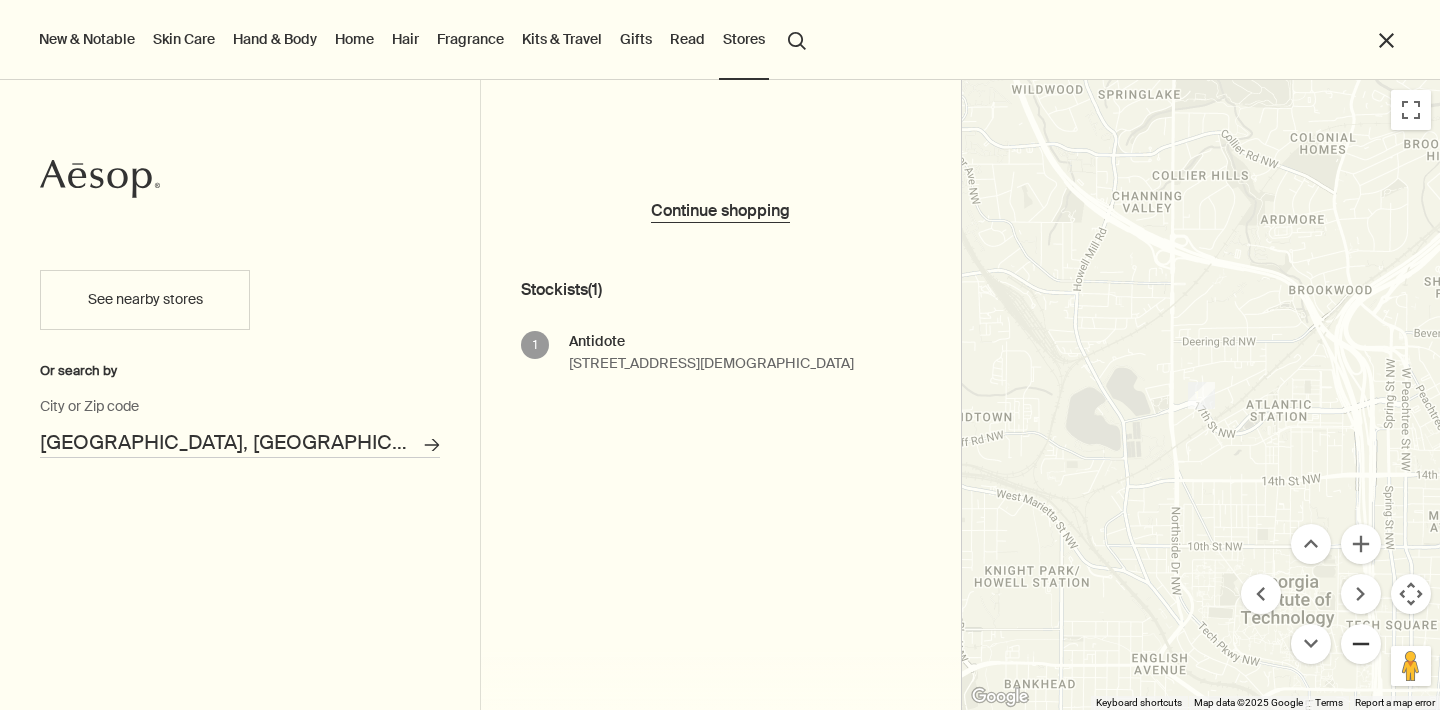 click at bounding box center (1361, 644) 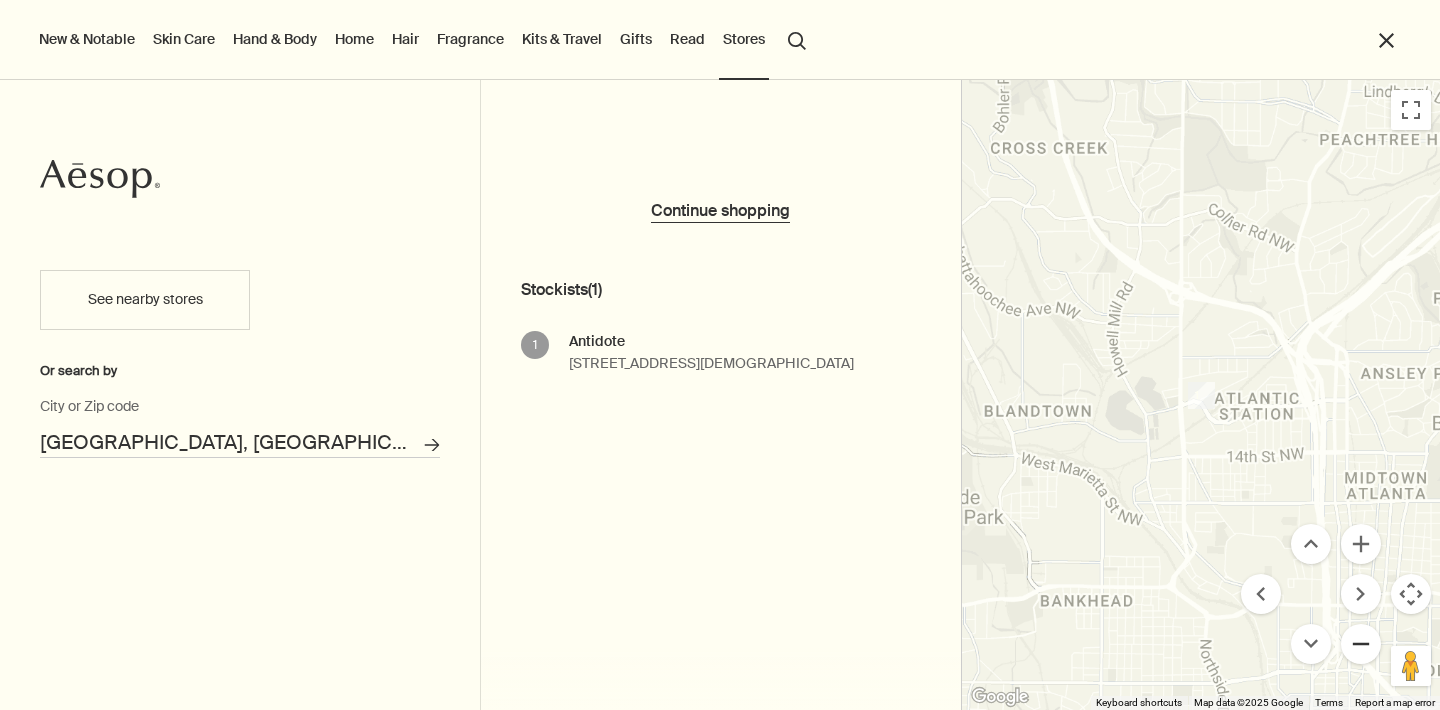 click at bounding box center (1361, 644) 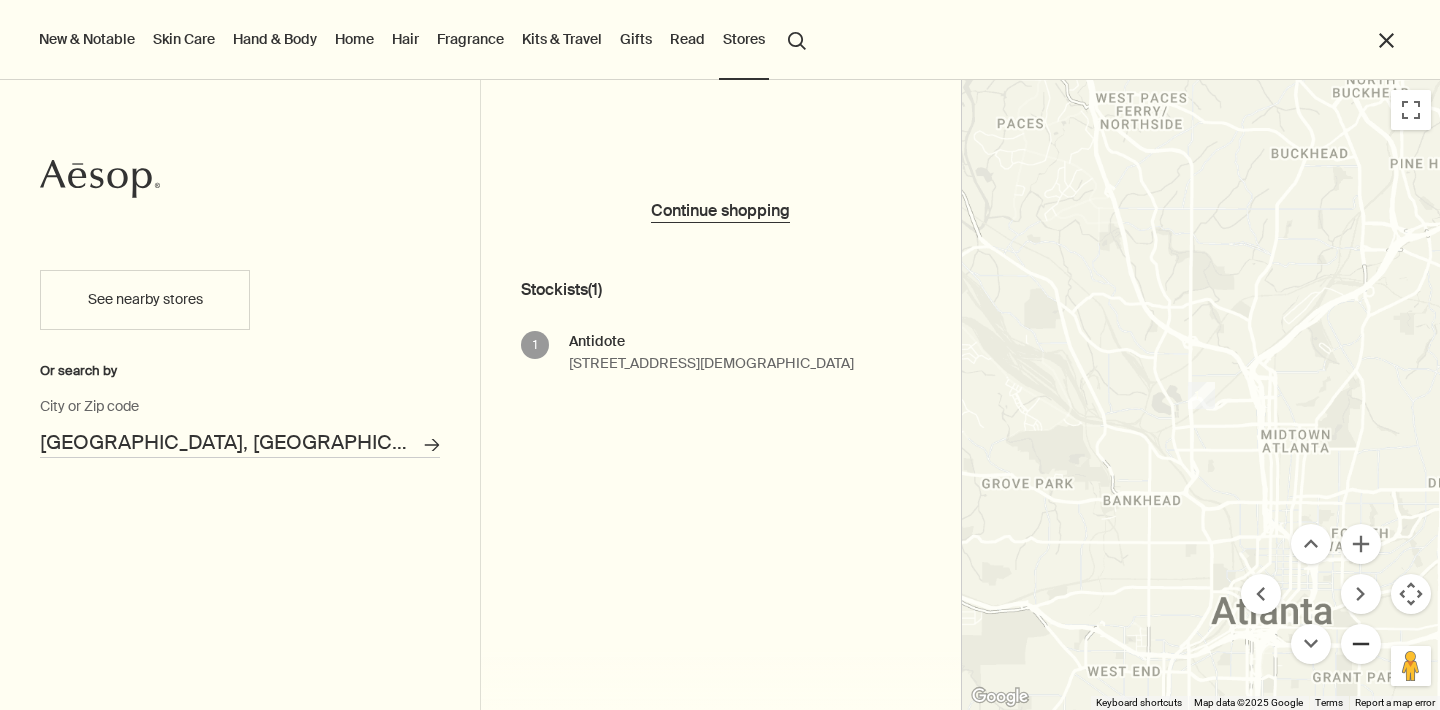 click at bounding box center (1361, 644) 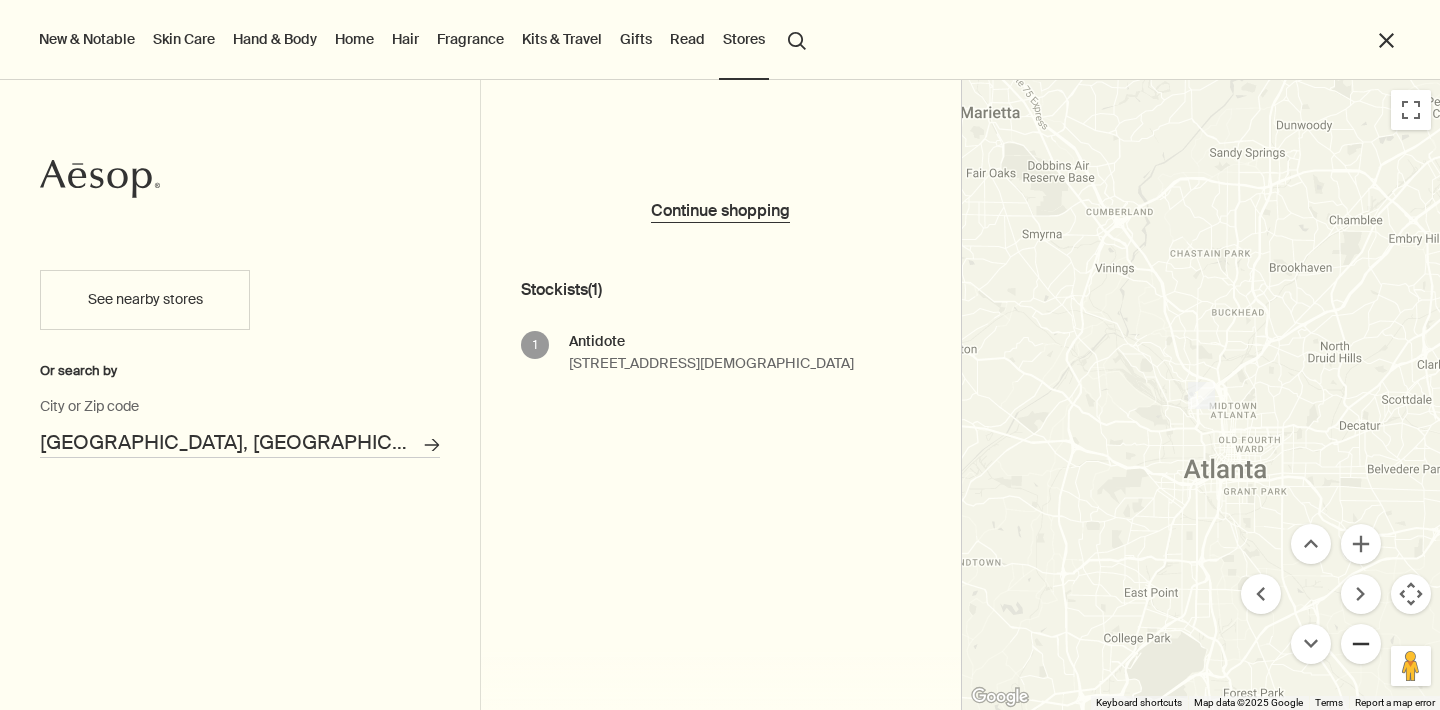 click at bounding box center [1361, 644] 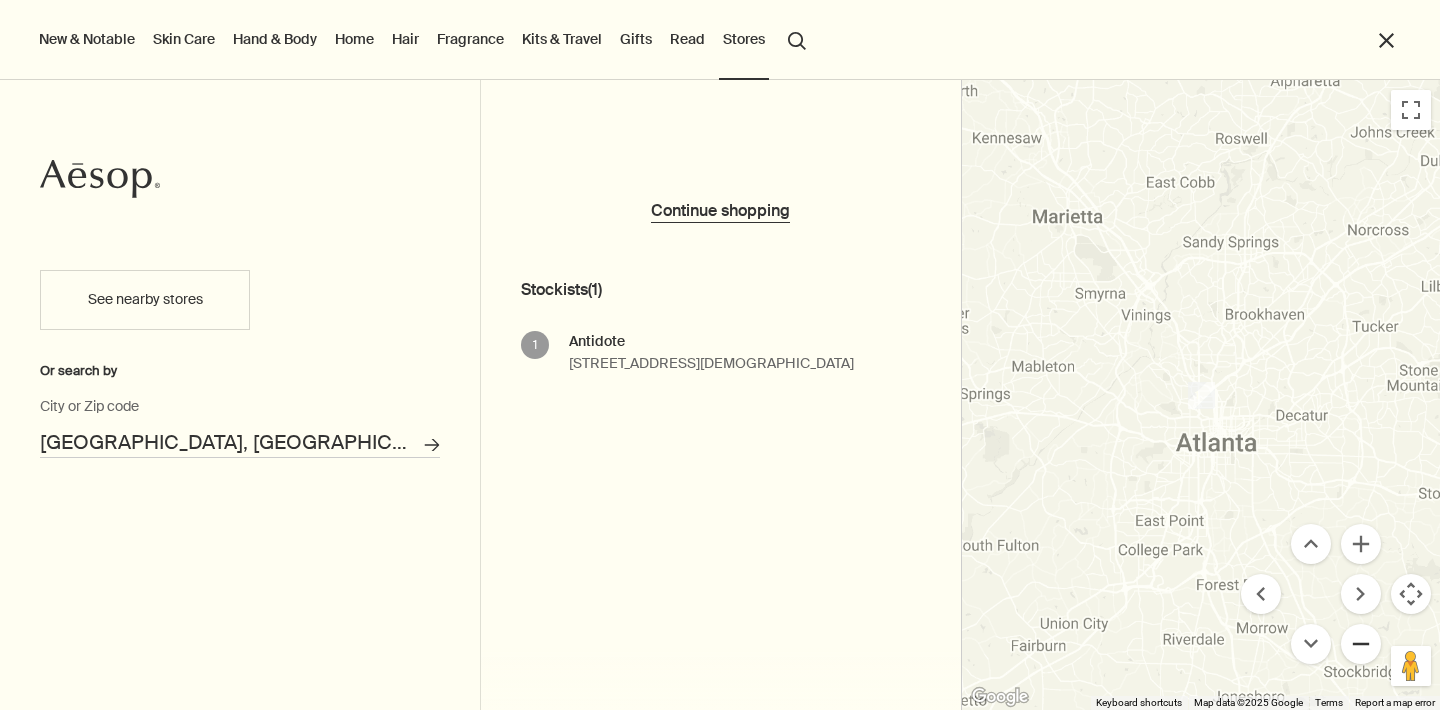 click at bounding box center (1361, 644) 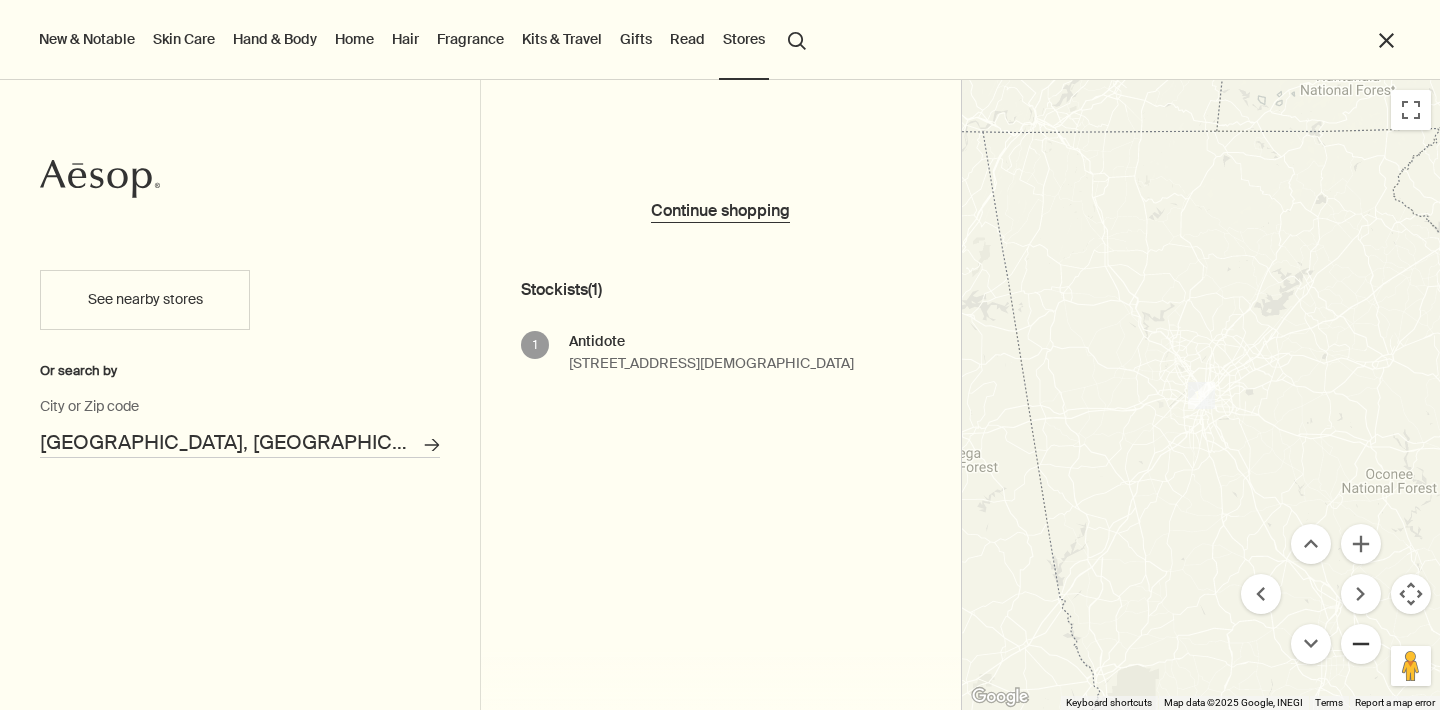 click at bounding box center [1361, 644] 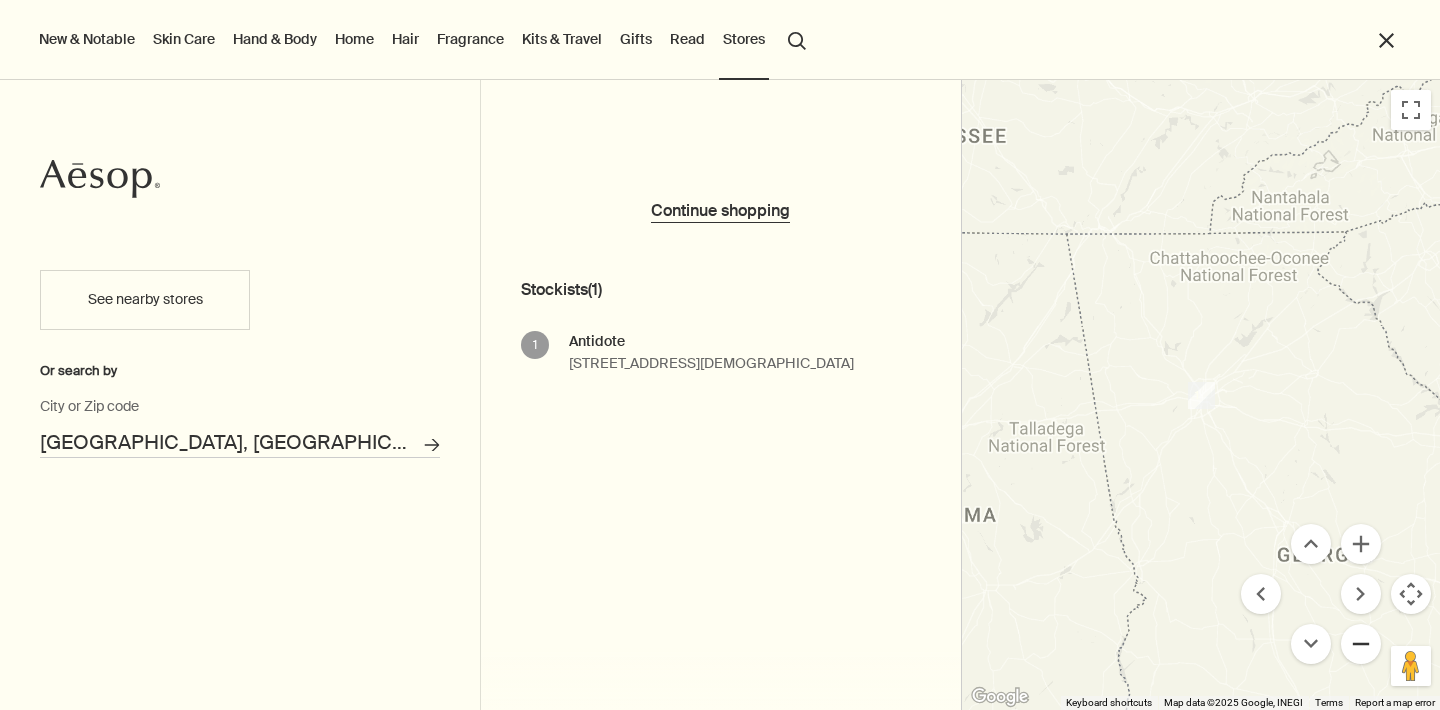 click at bounding box center [1361, 644] 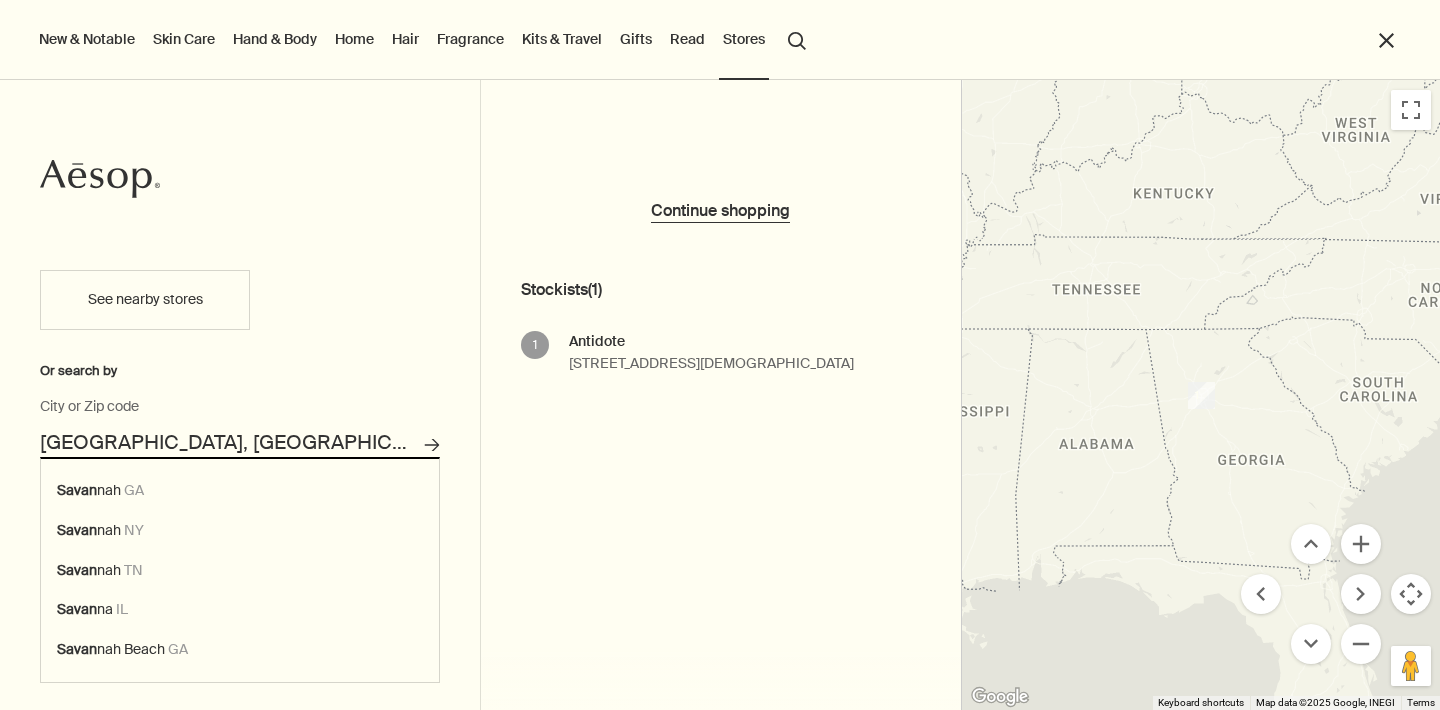 click on "Savannah, GA" at bounding box center (240, 442) 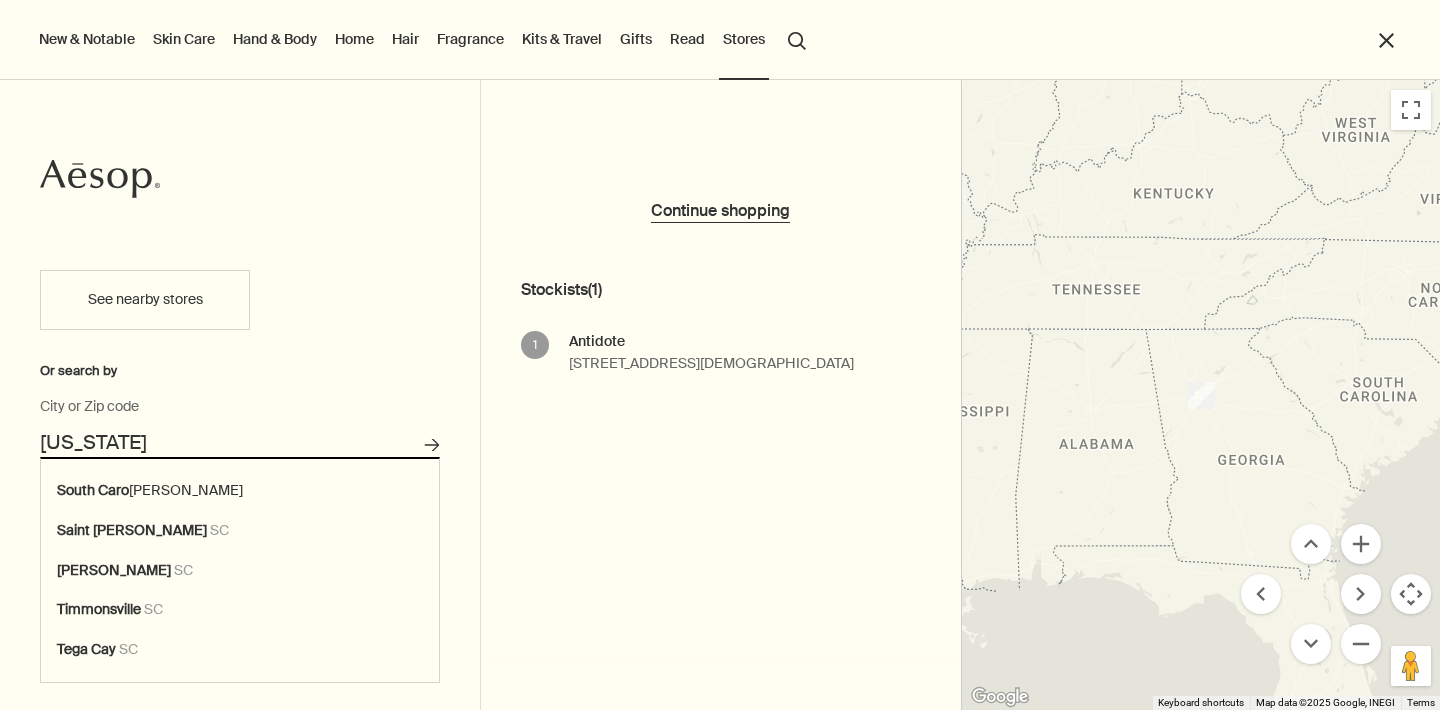 drag, startPoint x: 106, startPoint y: 482, endPoint x: 123, endPoint y: 482, distance: 17 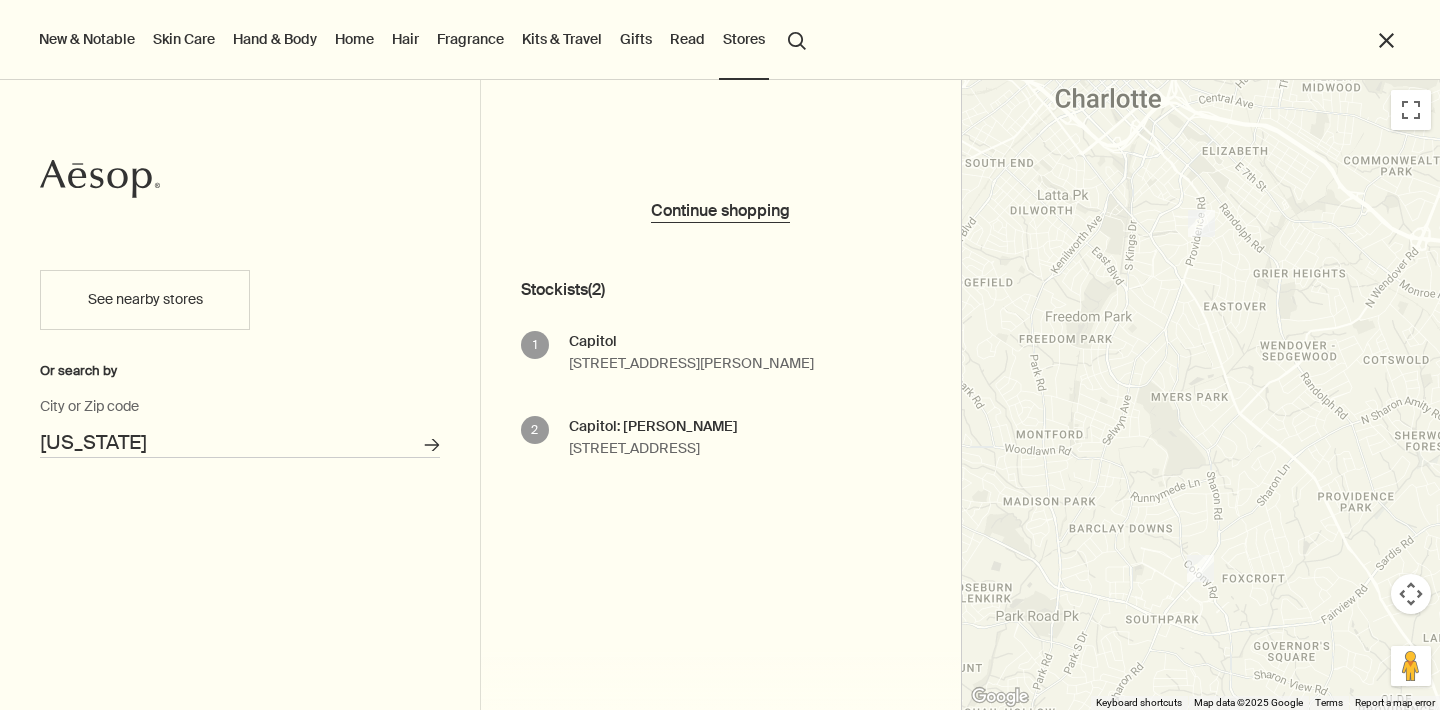 click on "South Carolina" at bounding box center [240, 442] 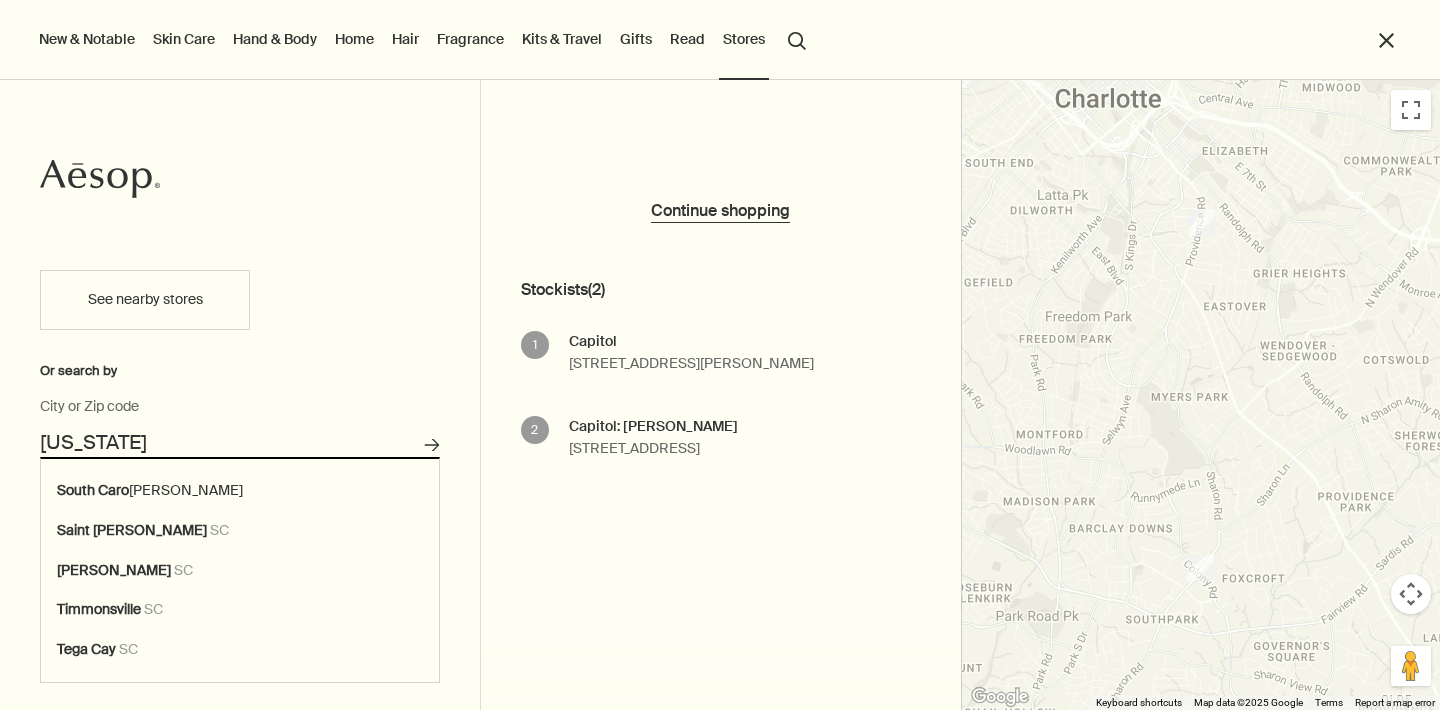 click on "South Carolina" at bounding box center (240, 442) 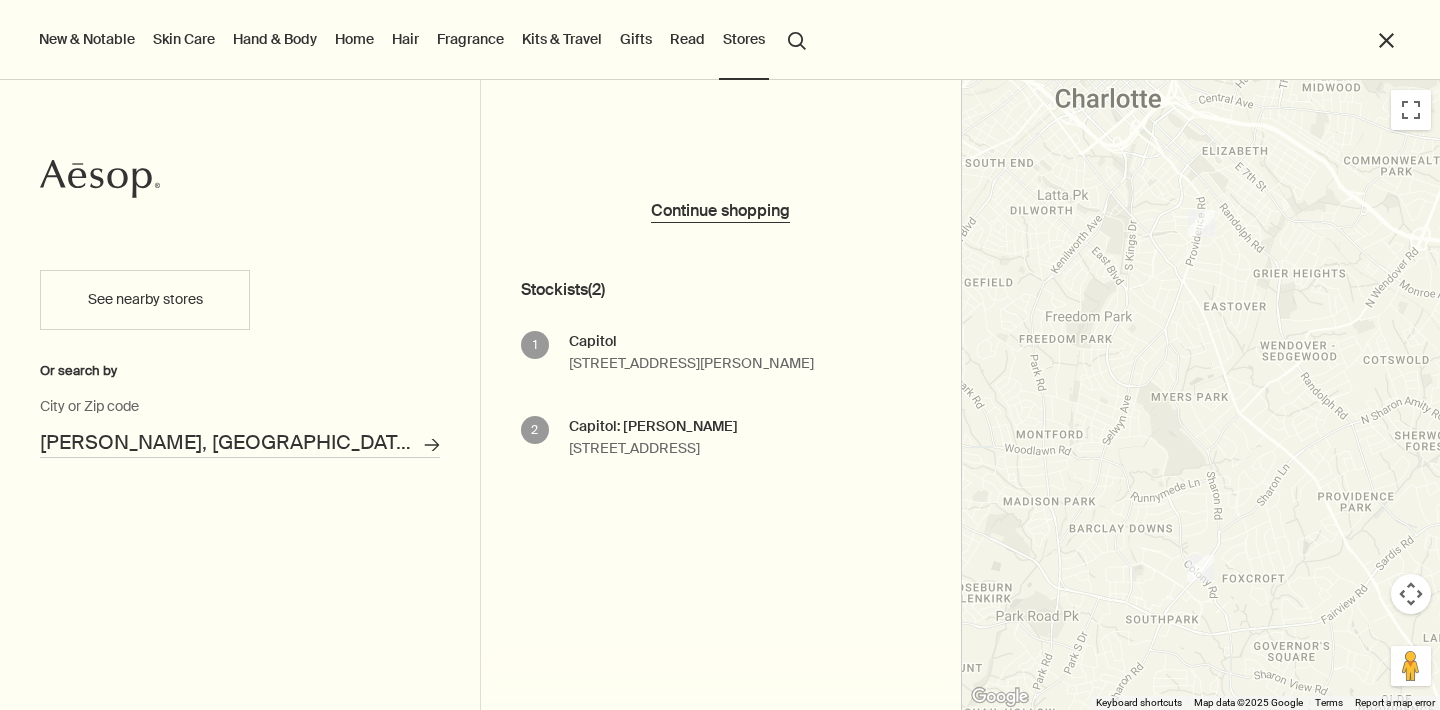 click on "Greer, SC" at bounding box center [240, 442] 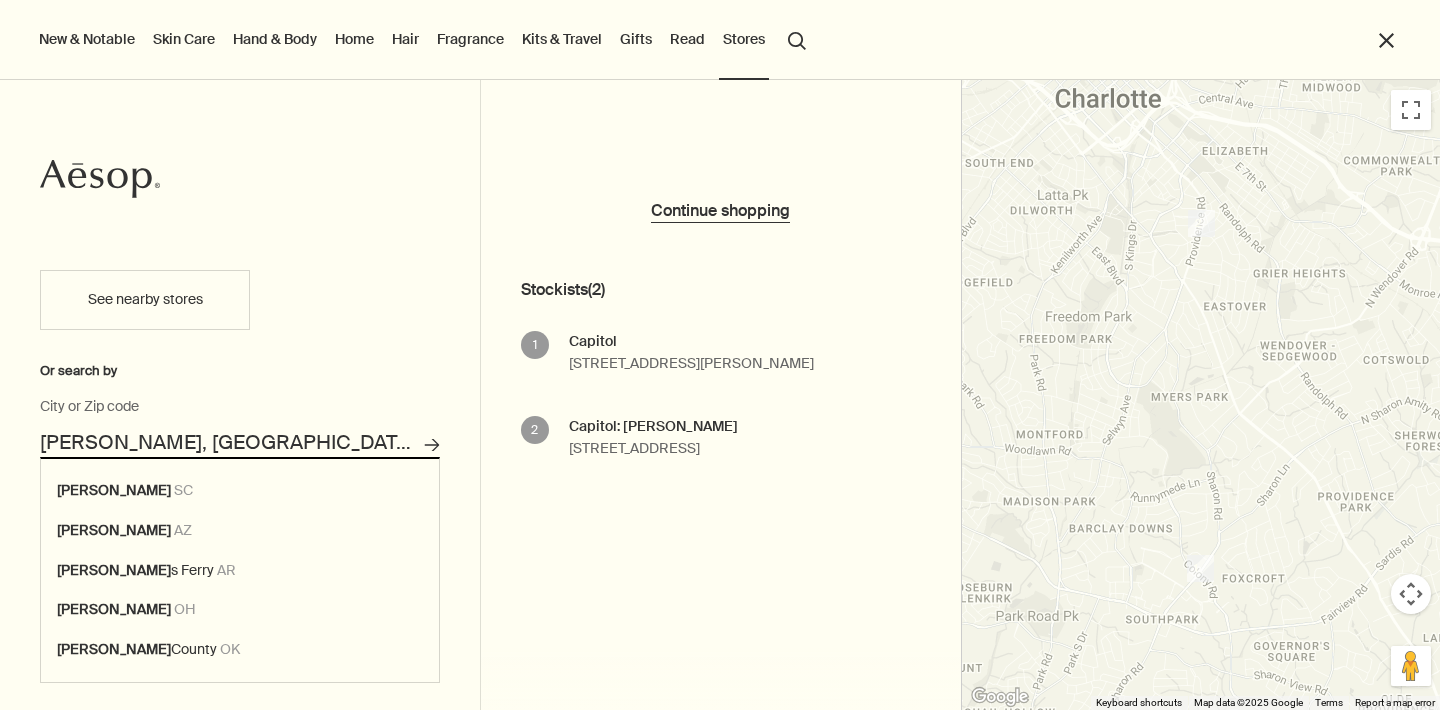 click on "Greer, SC" at bounding box center [240, 442] 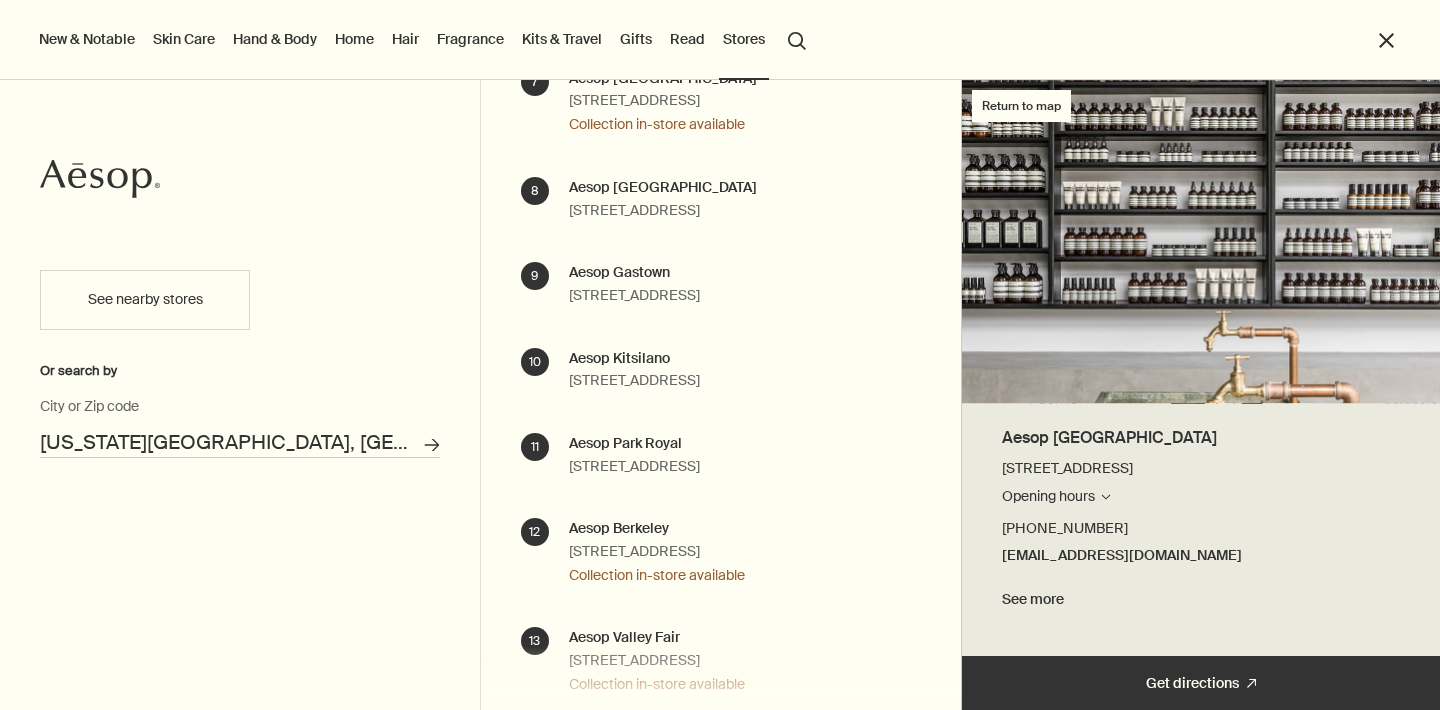 scroll, scrollTop: 881, scrollLeft: 0, axis: vertical 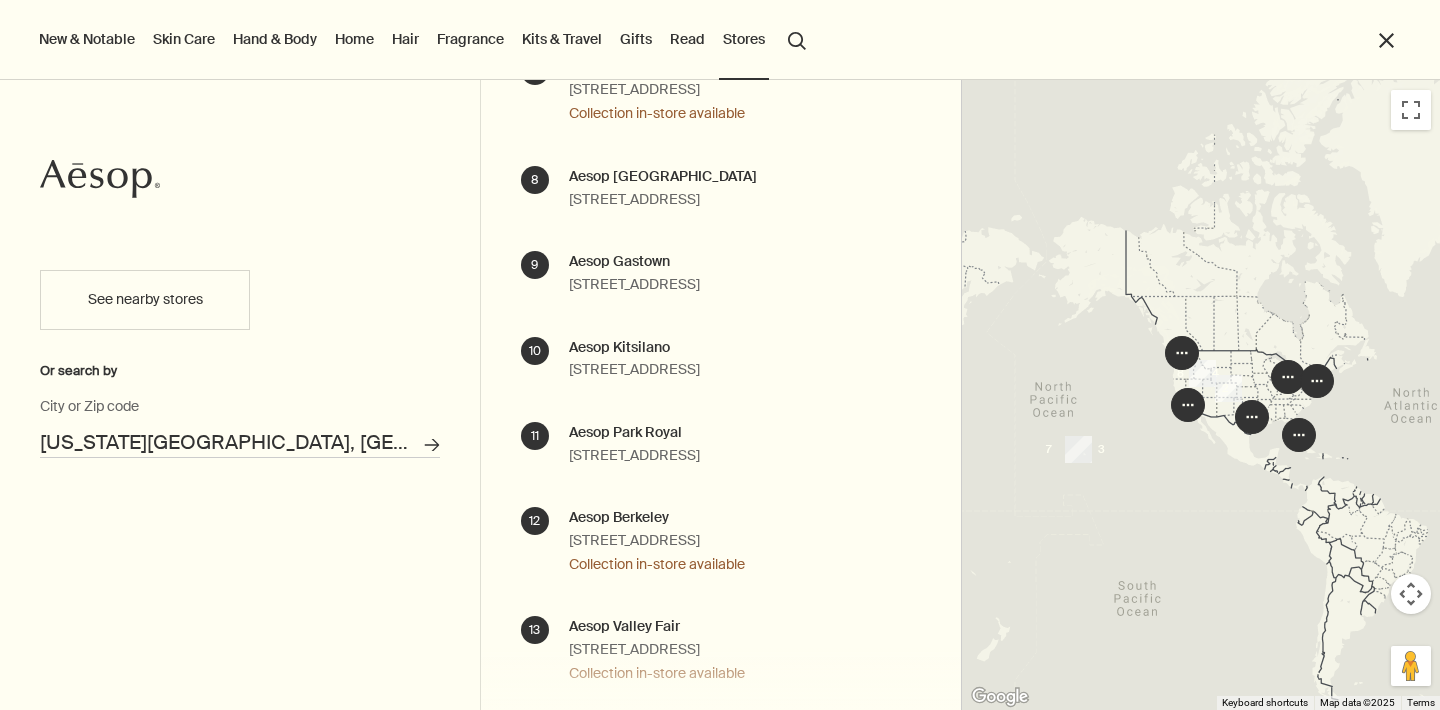 click on "Montana City, MT" at bounding box center [240, 442] 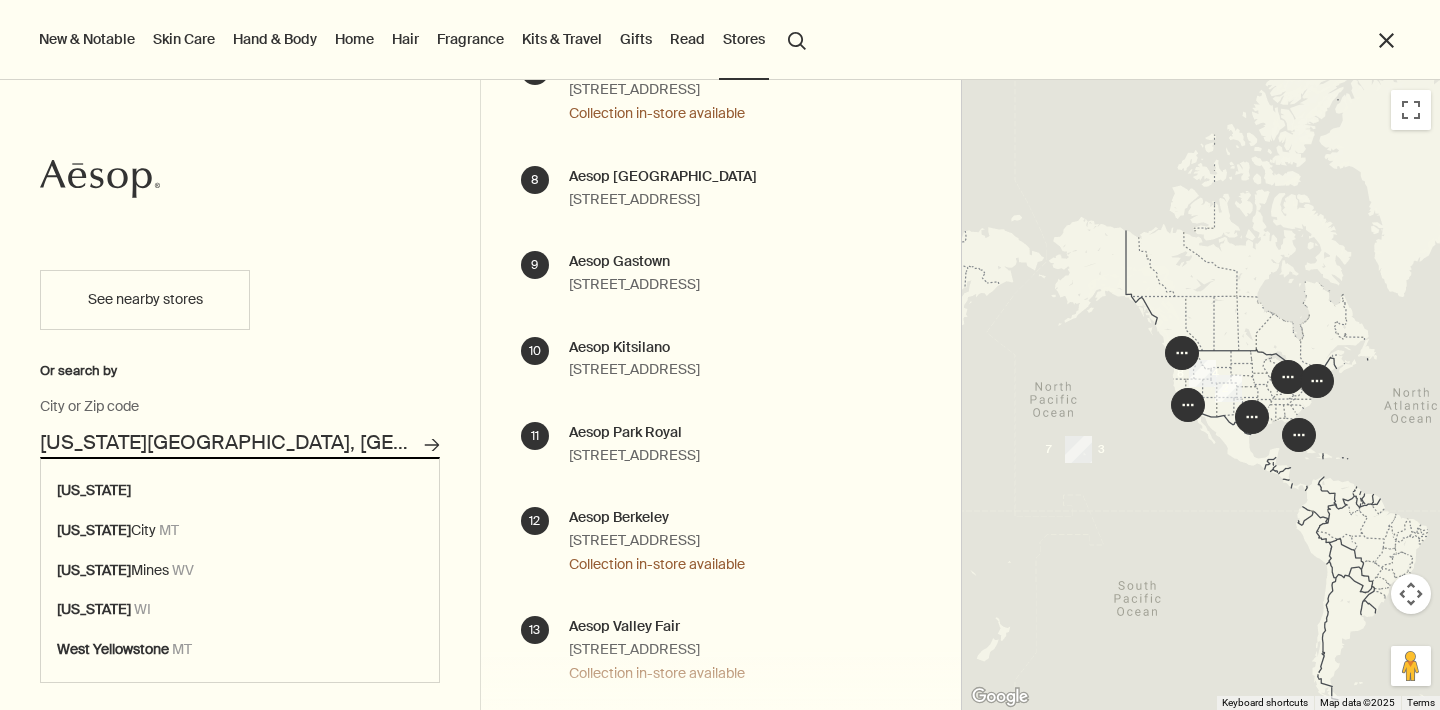 click on "Montana City, MT" at bounding box center [240, 442] 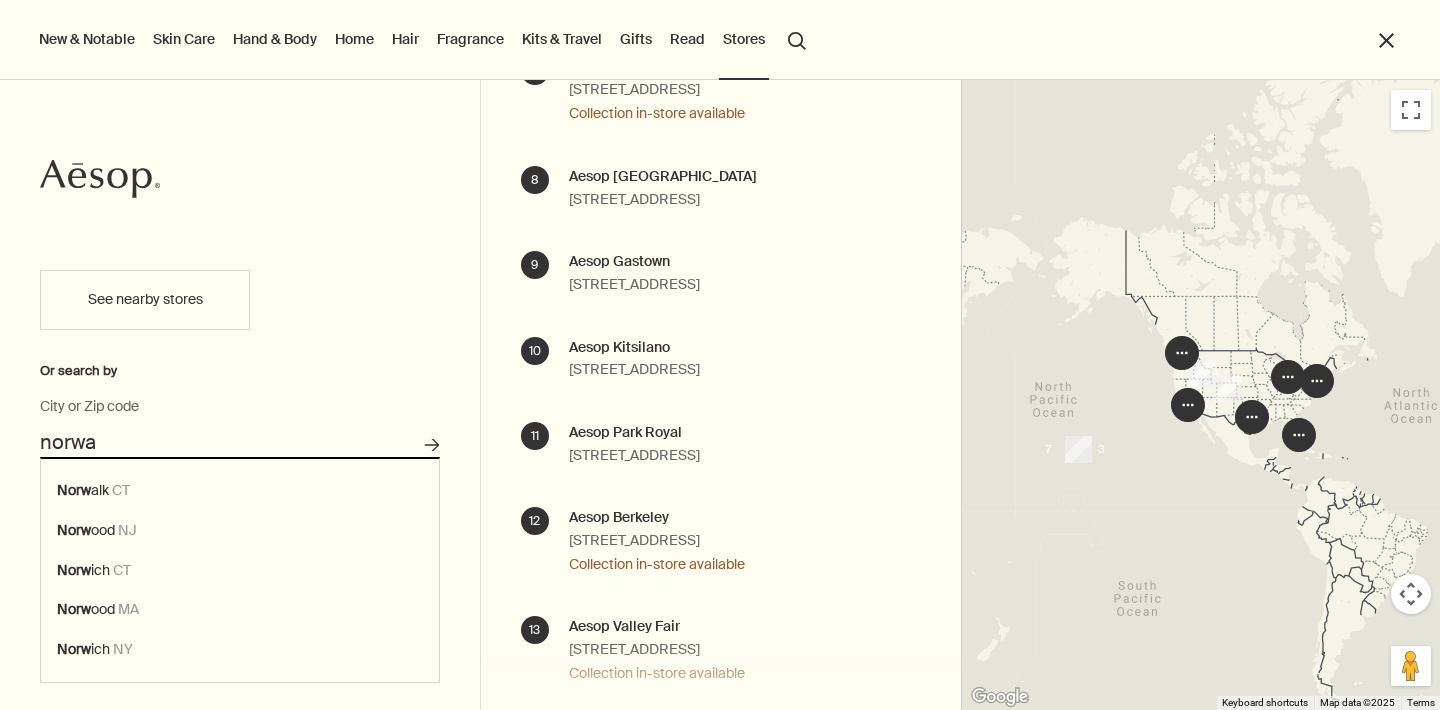 type on "norway" 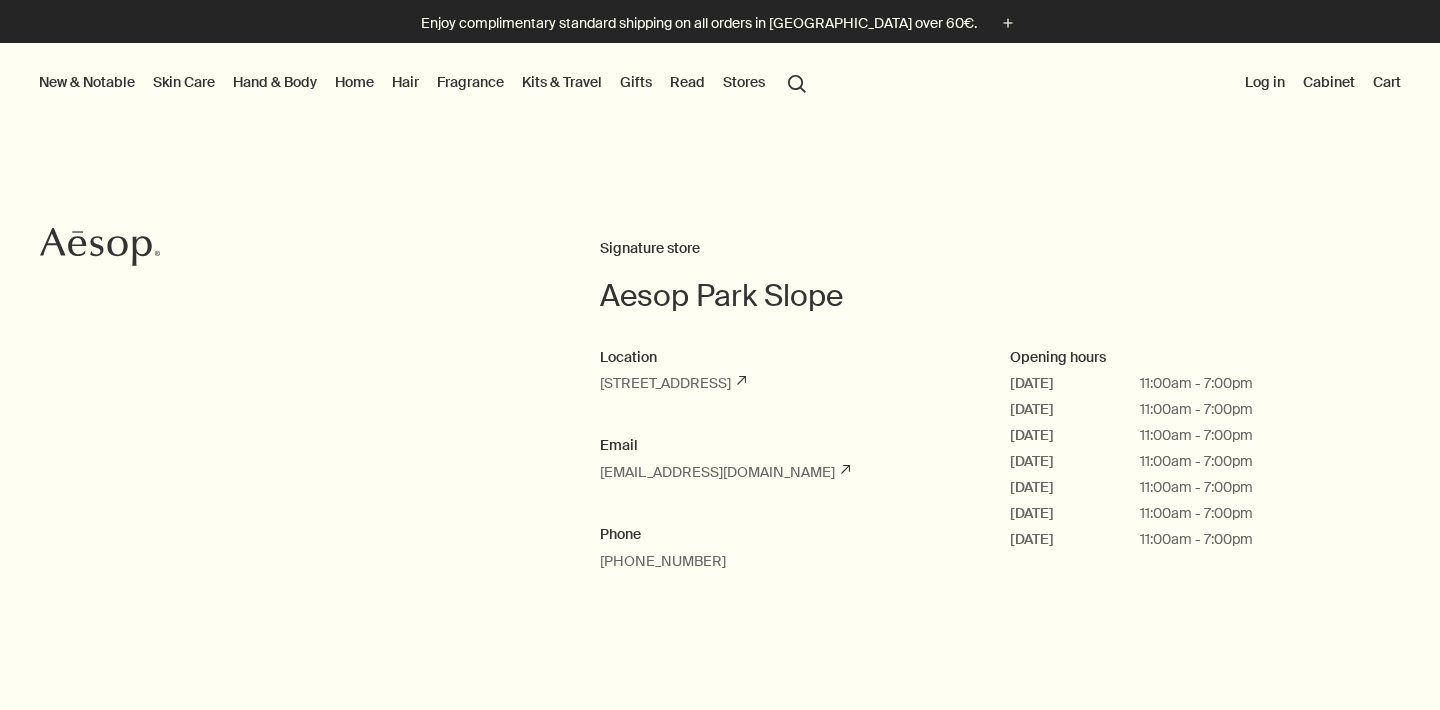 scroll, scrollTop: 0, scrollLeft: 0, axis: both 